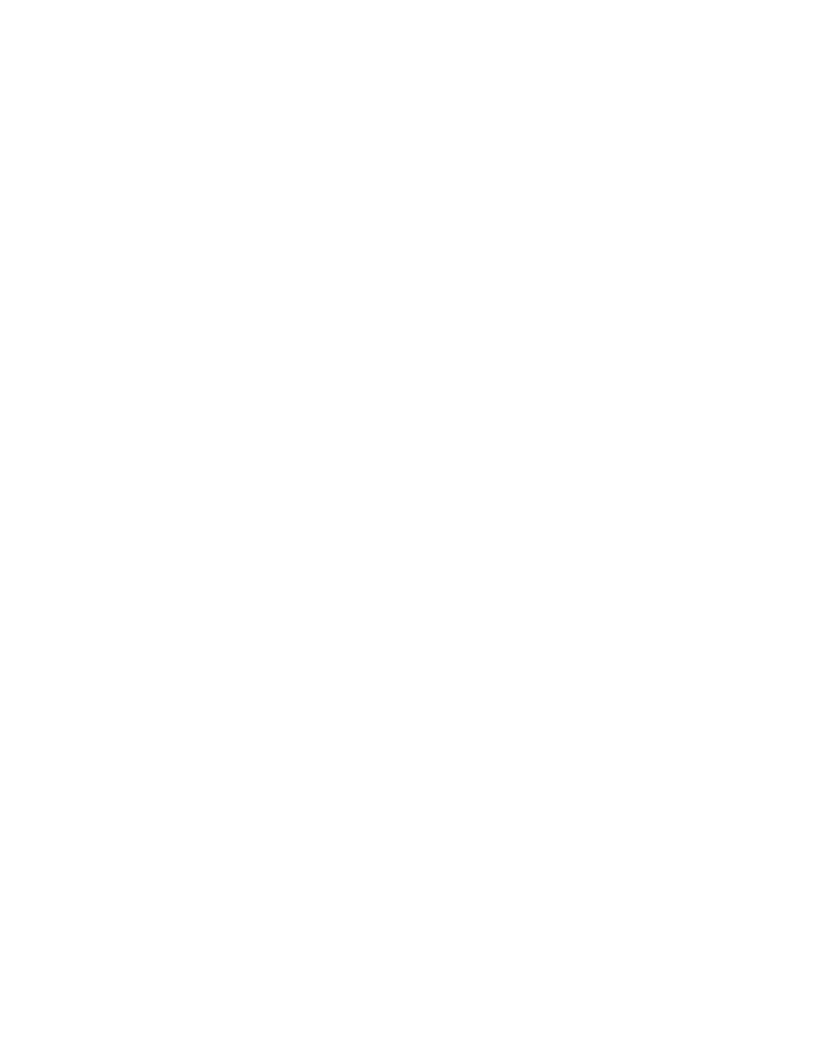 scroll, scrollTop: 0, scrollLeft: 0, axis: both 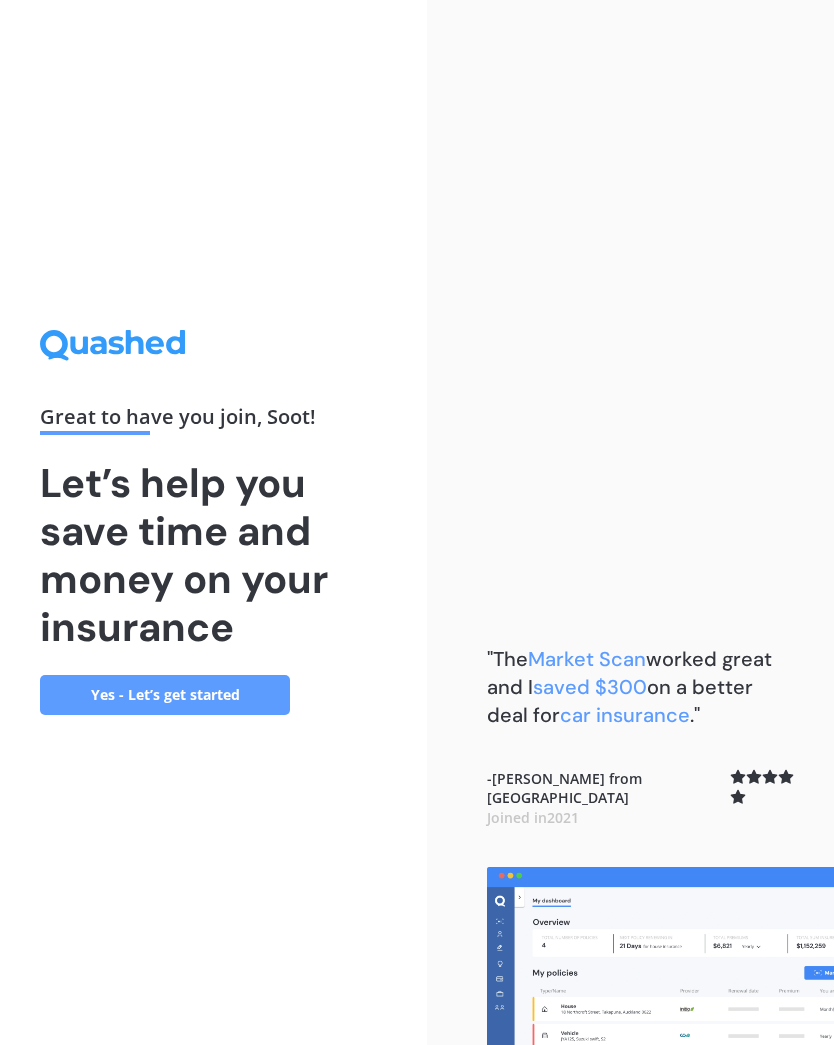 click on "Yes - Let’s get started" at bounding box center [165, 695] 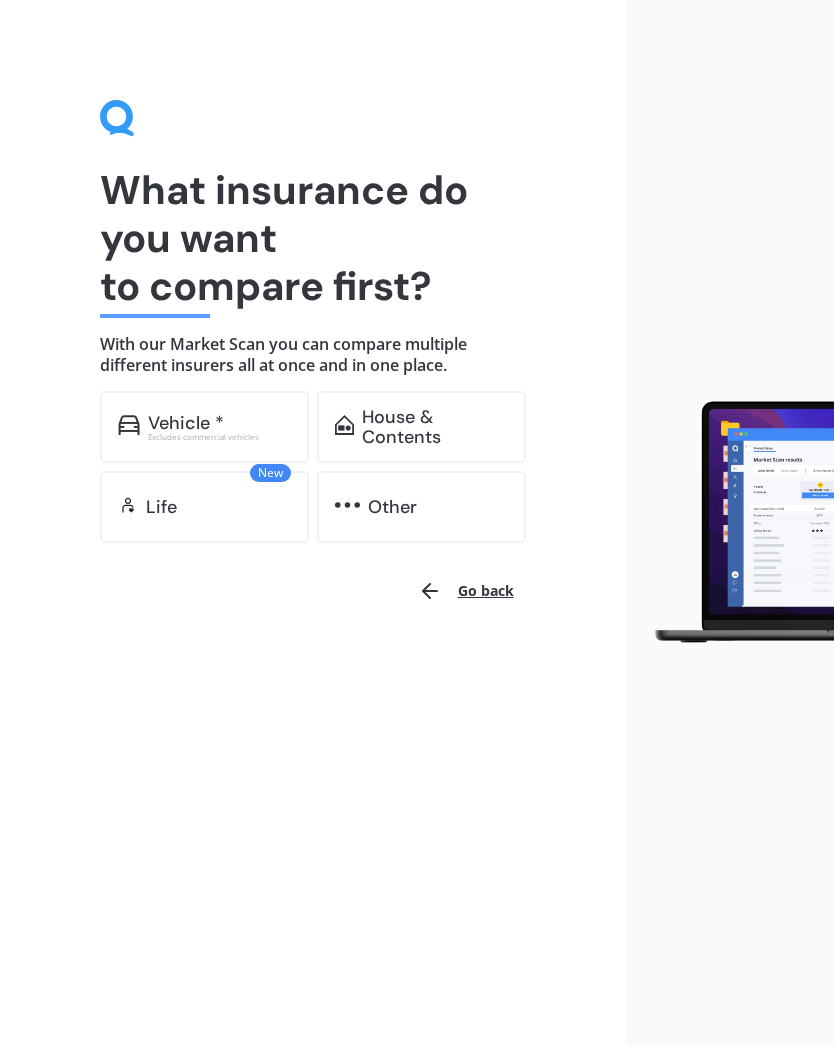 click on "Vehicle *" at bounding box center (186, 423) 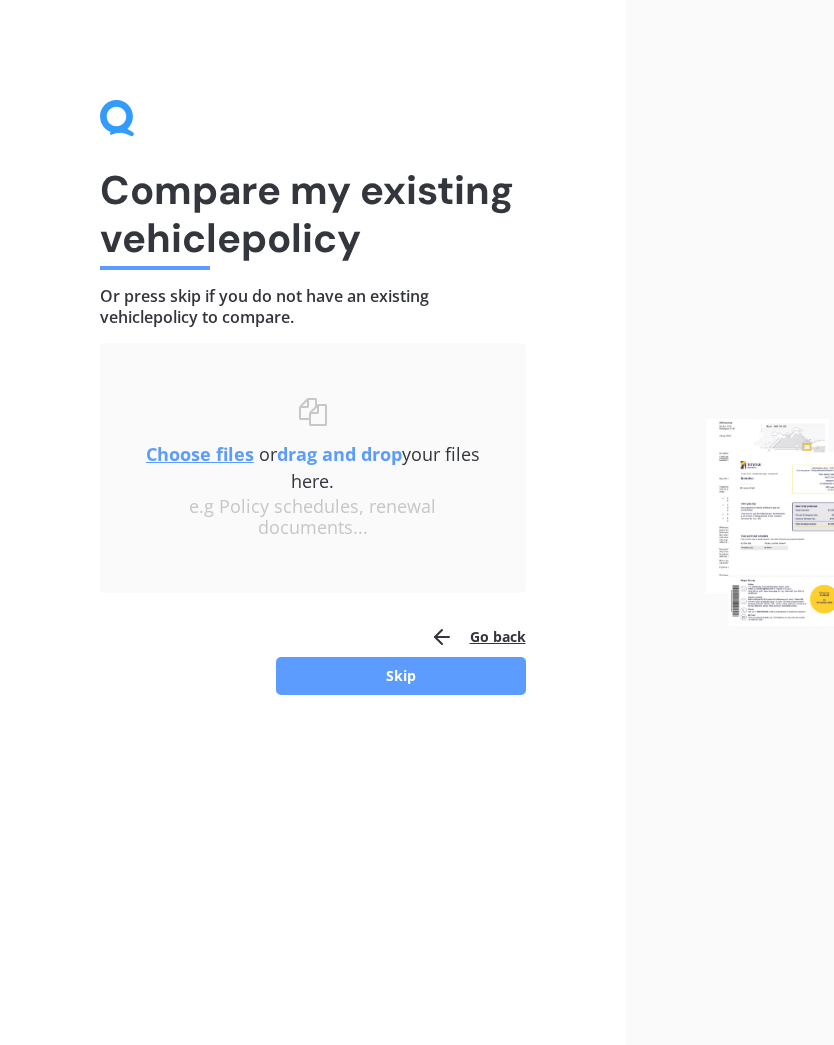 click on "Skip" at bounding box center (401, 676) 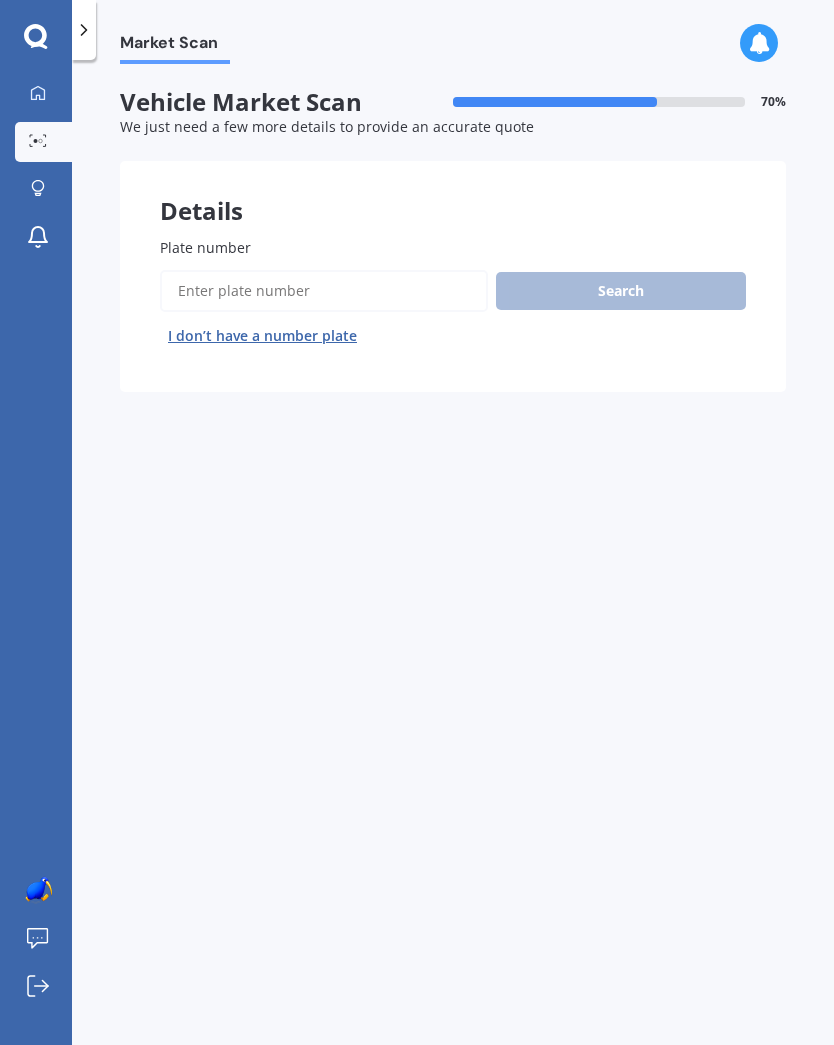 click on "Plate number" at bounding box center (324, 291) 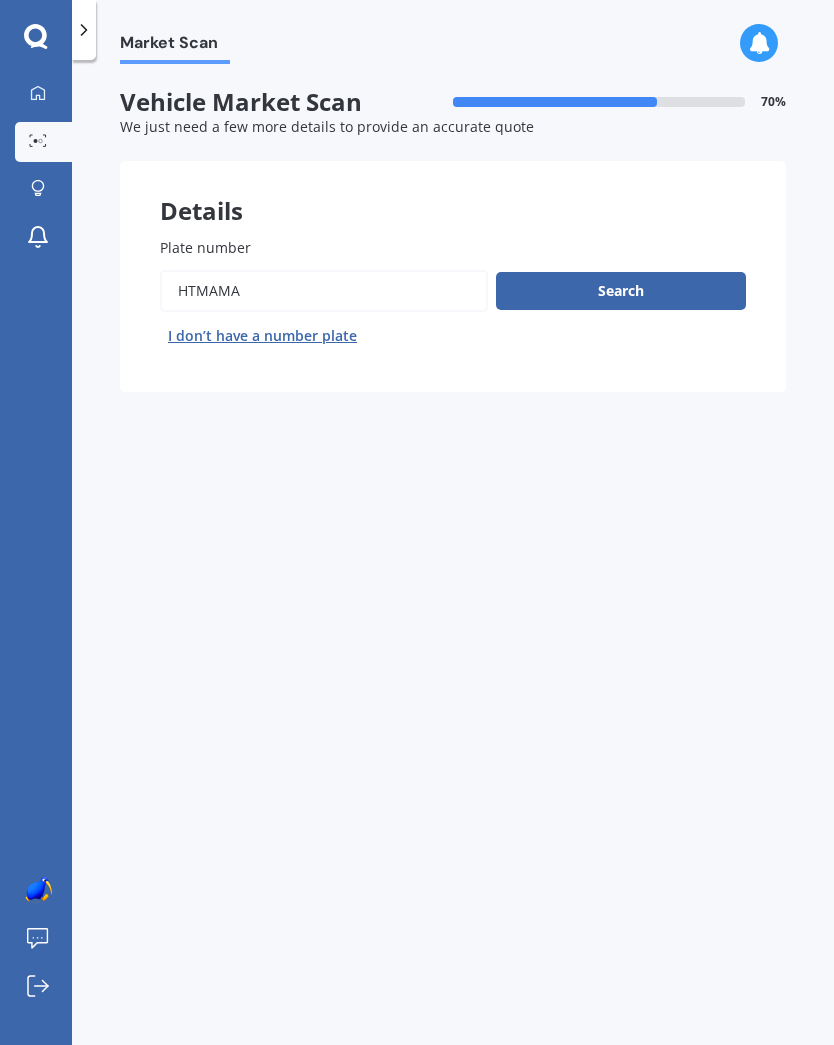 type on "Htmama" 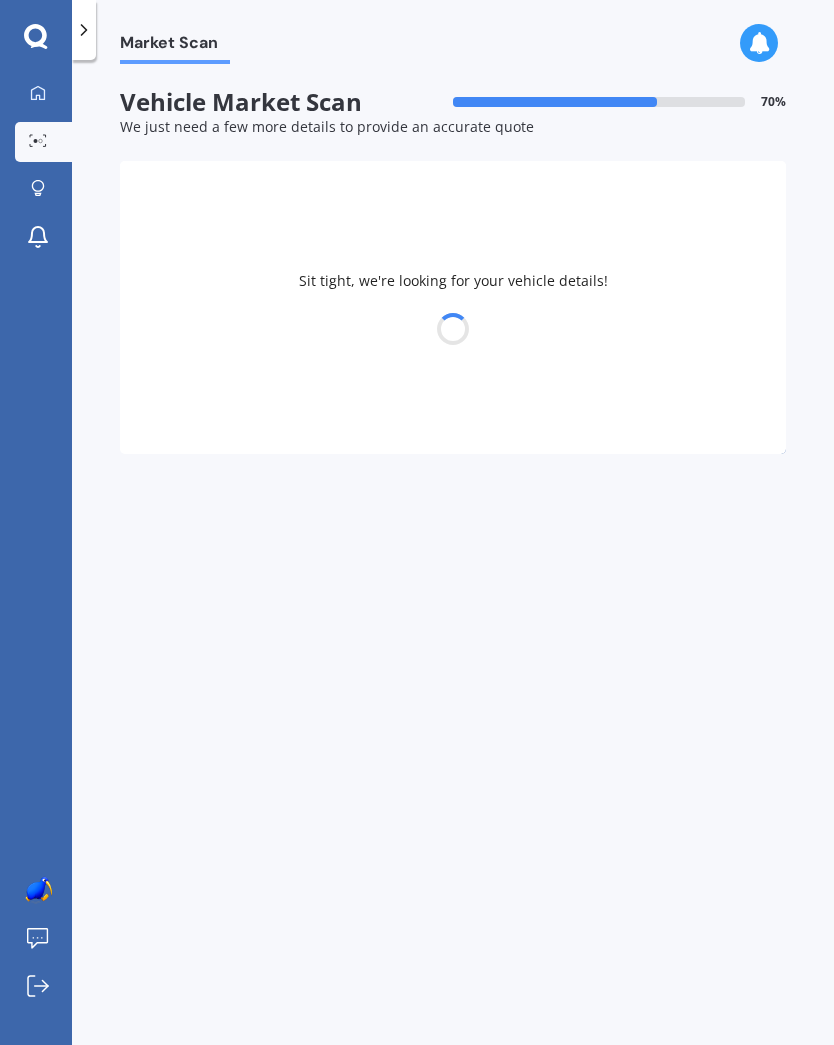 select on "HONDA" 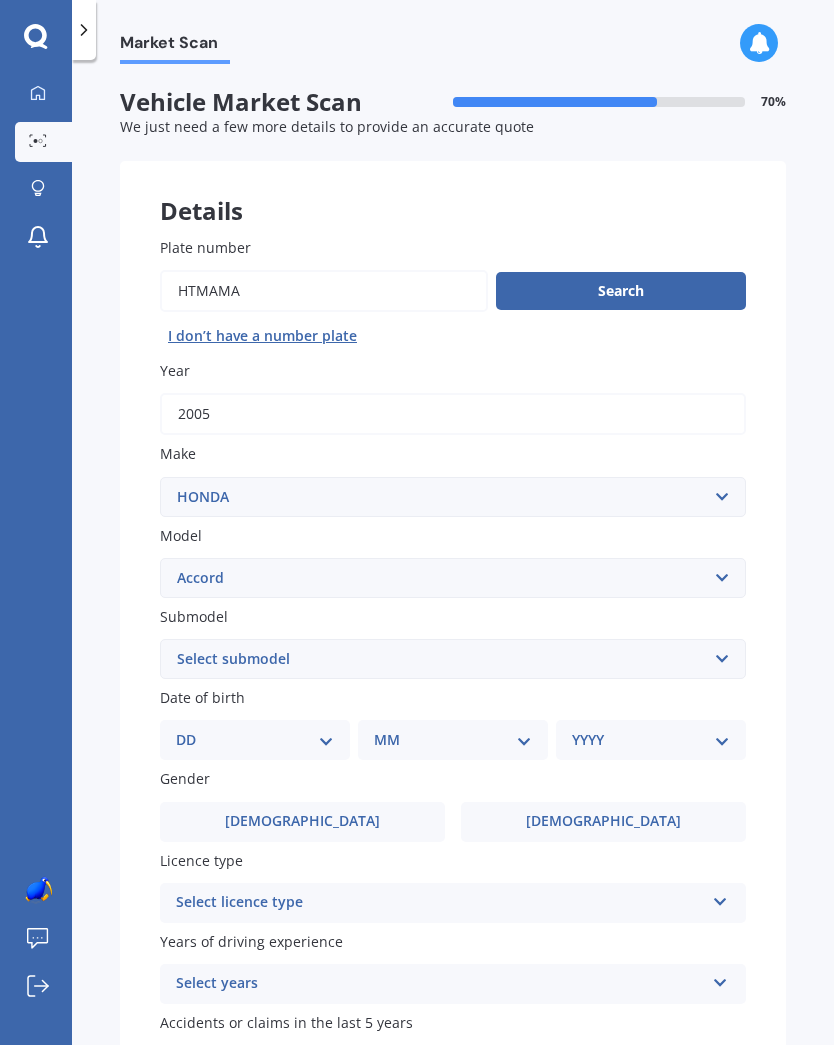 click on "Select submodel (all other) 2.2i Euro 2.0 Euro 2.4 Euro 2.4 Tourer Euro R EX EXI EXI-S Hybrid Lsi LX Lxi NT NT Sport V6 3.5 Vti Vti V6 Vti-L Vti-L V6 Vti-S Wagon" at bounding box center [453, 659] 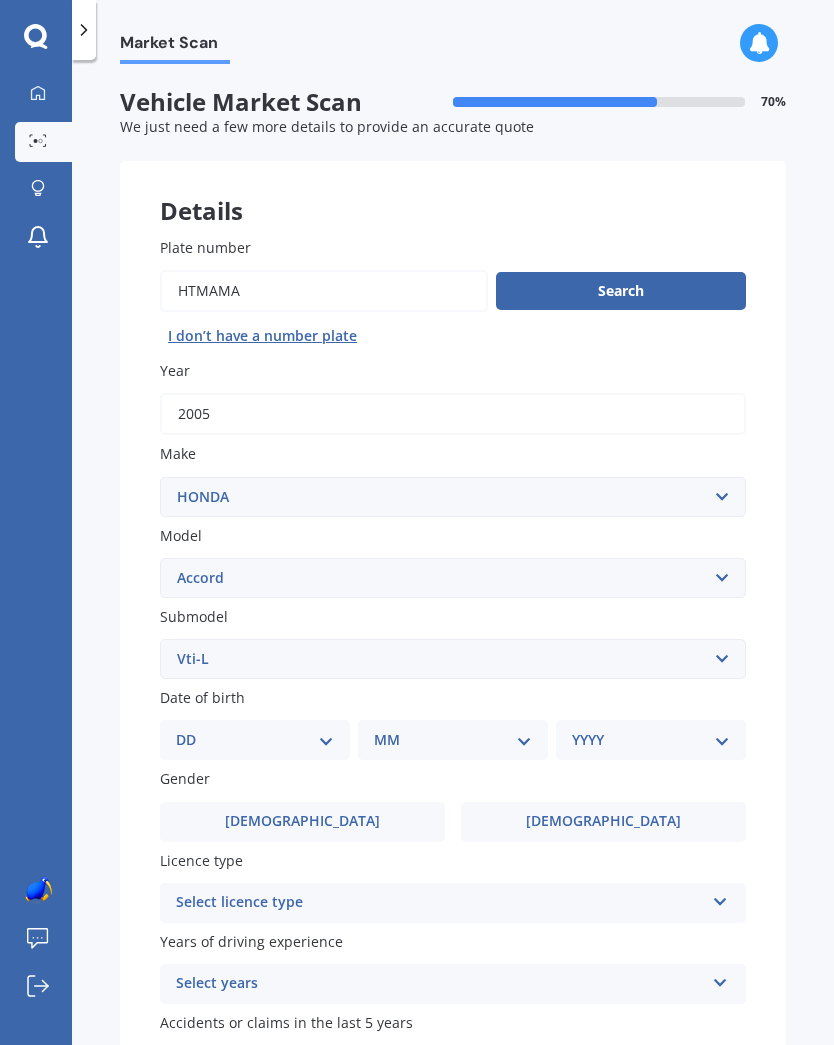 click on "Select submodel (all other) 2.2i Euro 2.0 Euro 2.4 Euro 2.4 Tourer Euro R EX EXI EXI-S Hybrid Lsi LX Lxi NT NT Sport V6 3.5 Vti Vti V6 Vti-L Vti-L V6 Vti-S Wagon" at bounding box center (453, 659) 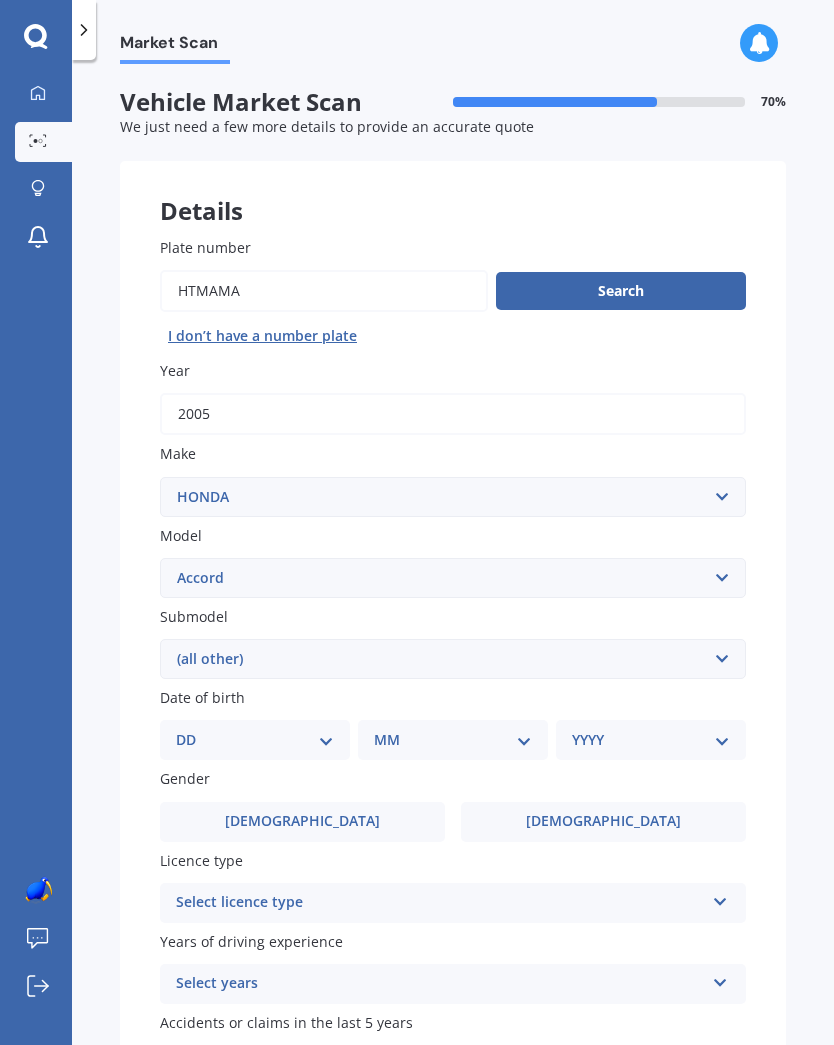 click on "DD 01 02 03 04 05 06 07 08 09 10 11 12 13 14 15 16 17 18 19 20 21 22 23 24 25 26 27 28 29 30 31" at bounding box center [255, 740] 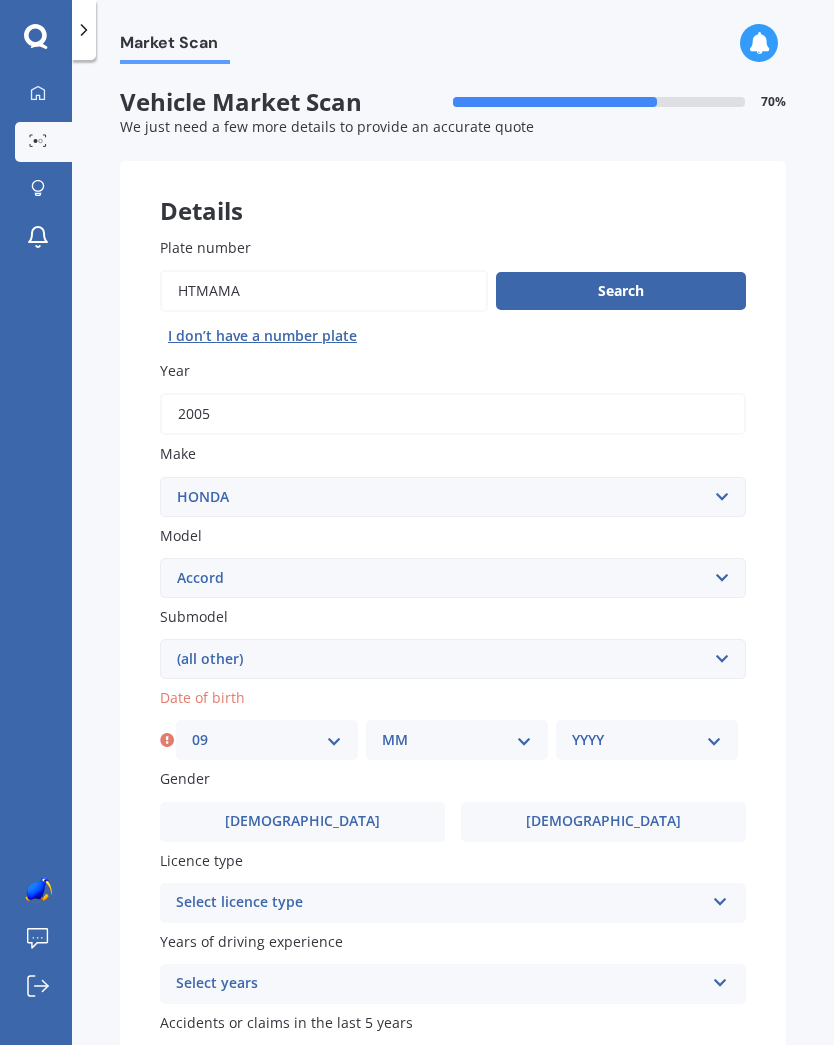 click on "MM 01 02 03 04 05 06 07 08 09 10 11 12" at bounding box center [457, 740] 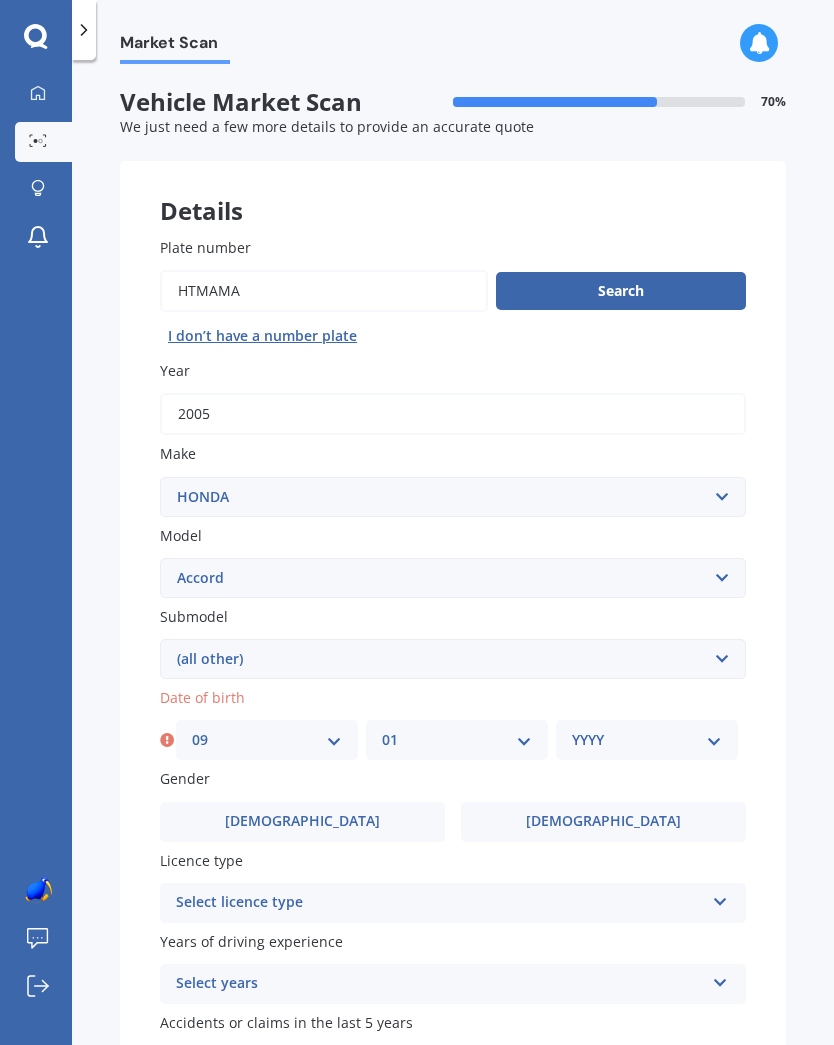 click on "YYYY 2025 2024 2023 2022 2021 2020 2019 2018 2017 2016 2015 2014 2013 2012 2011 2010 2009 2008 2007 2006 2005 2004 2003 2002 2001 2000 1999 1998 1997 1996 1995 1994 1993 1992 1991 1990 1989 1988 1987 1986 1985 1984 1983 1982 1981 1980 1979 1978 1977 1976 1975 1974 1973 1972 1971 1970 1969 1968 1967 1966 1965 1964 1963 1962 1961 1960 1959 1958 1957 1956 1955 1954 1953 1952 1951 1950 1949 1948 1947 1946 1945 1944 1943 1942 1941 1940 1939 1938 1937 1936 1935 1934 1933 1932 1931 1930 1929 1928 1927 1926" at bounding box center [647, 740] 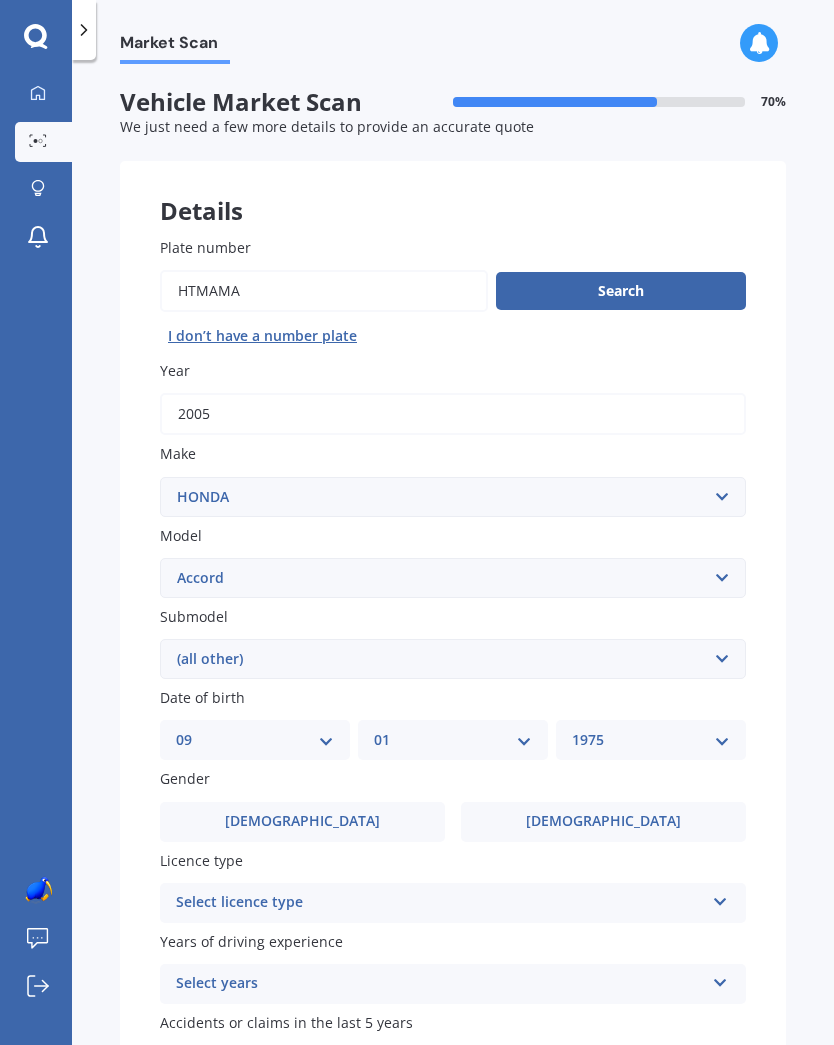 click on "[DEMOGRAPHIC_DATA]" at bounding box center [603, 821] 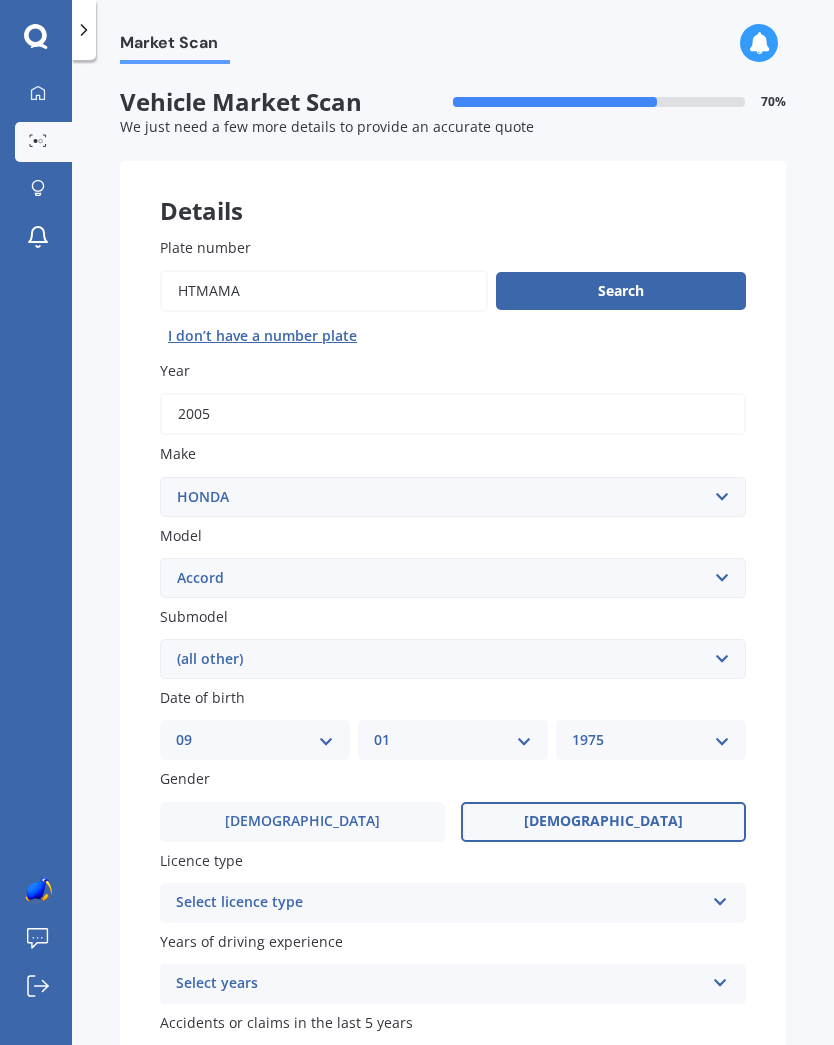 click at bounding box center [720, 898] 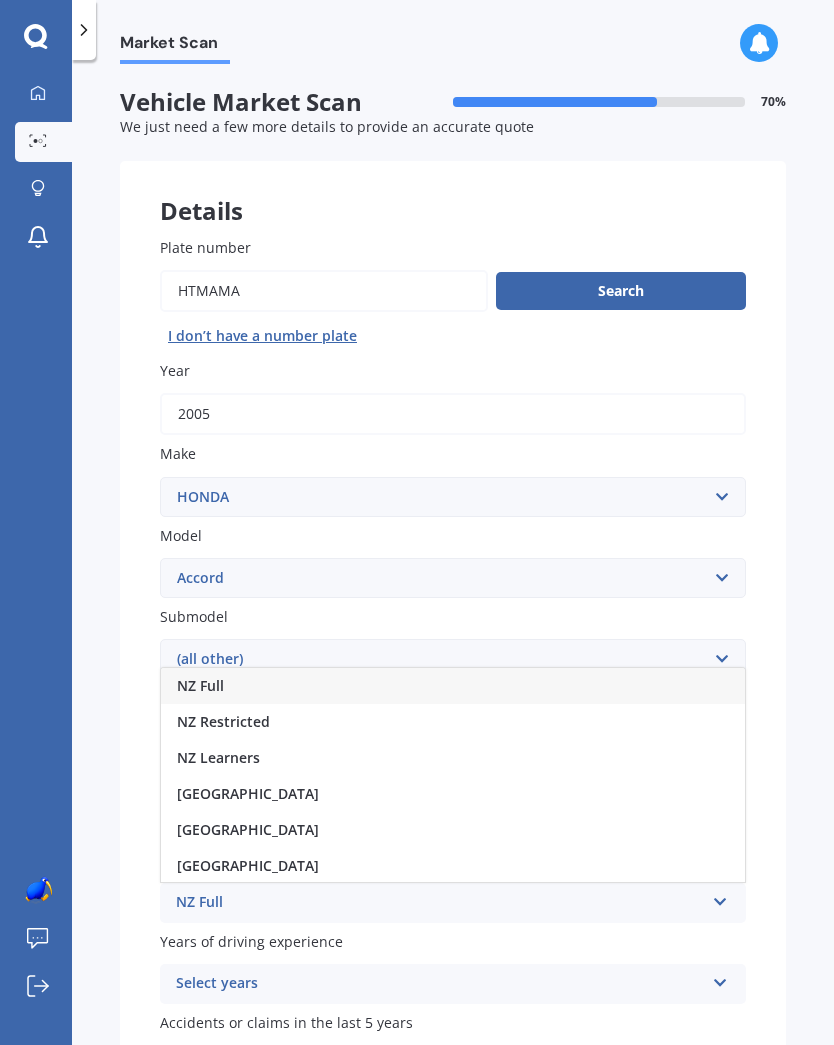 click on "NZ Full" at bounding box center (200, 685) 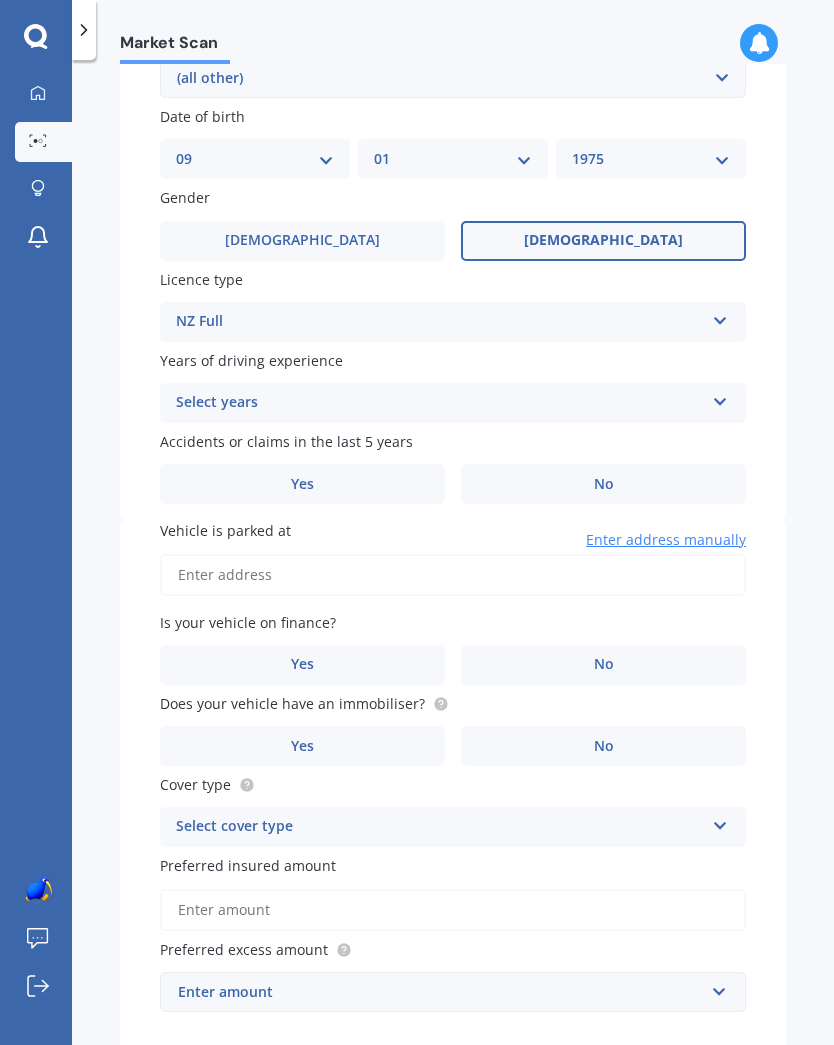 scroll, scrollTop: 592, scrollLeft: 0, axis: vertical 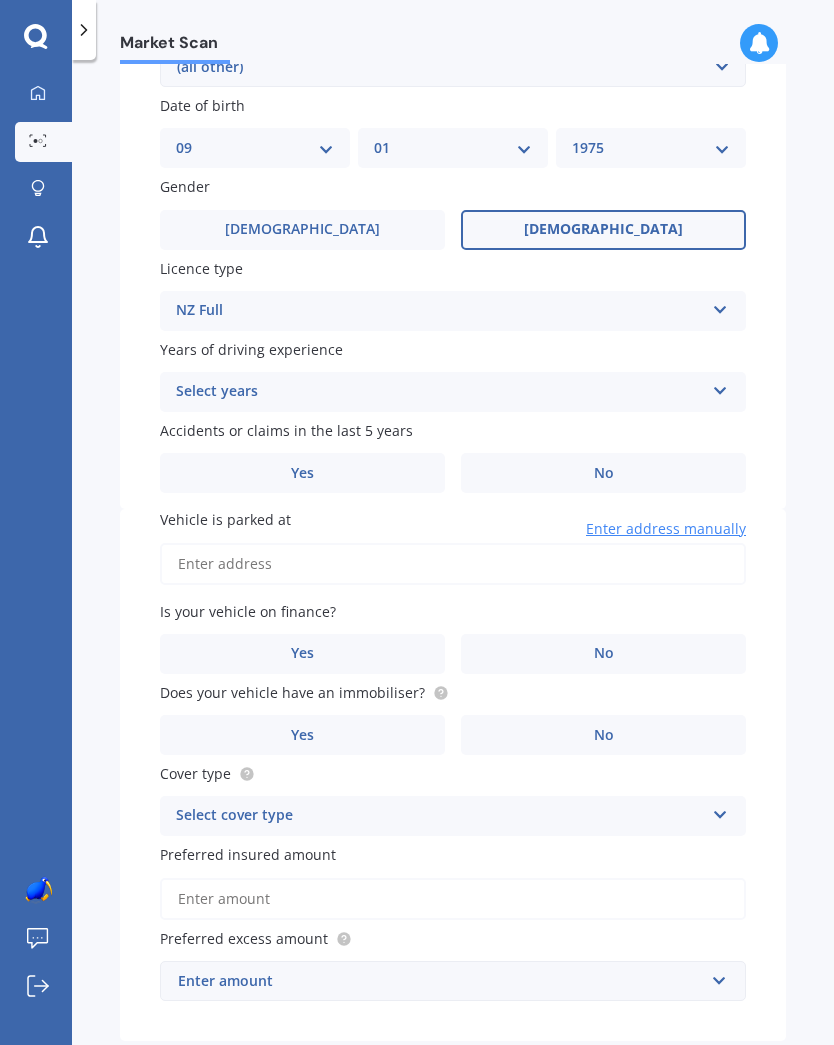 click at bounding box center [720, 387] 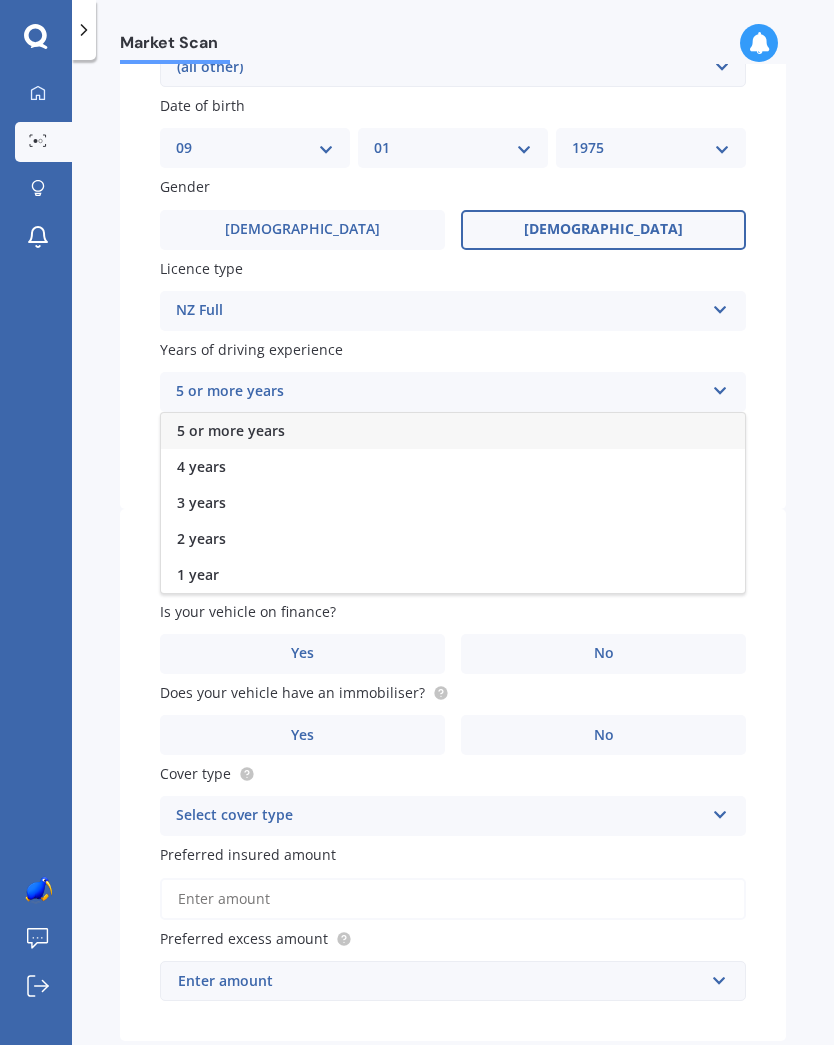 click on "5 or more years" at bounding box center [231, 430] 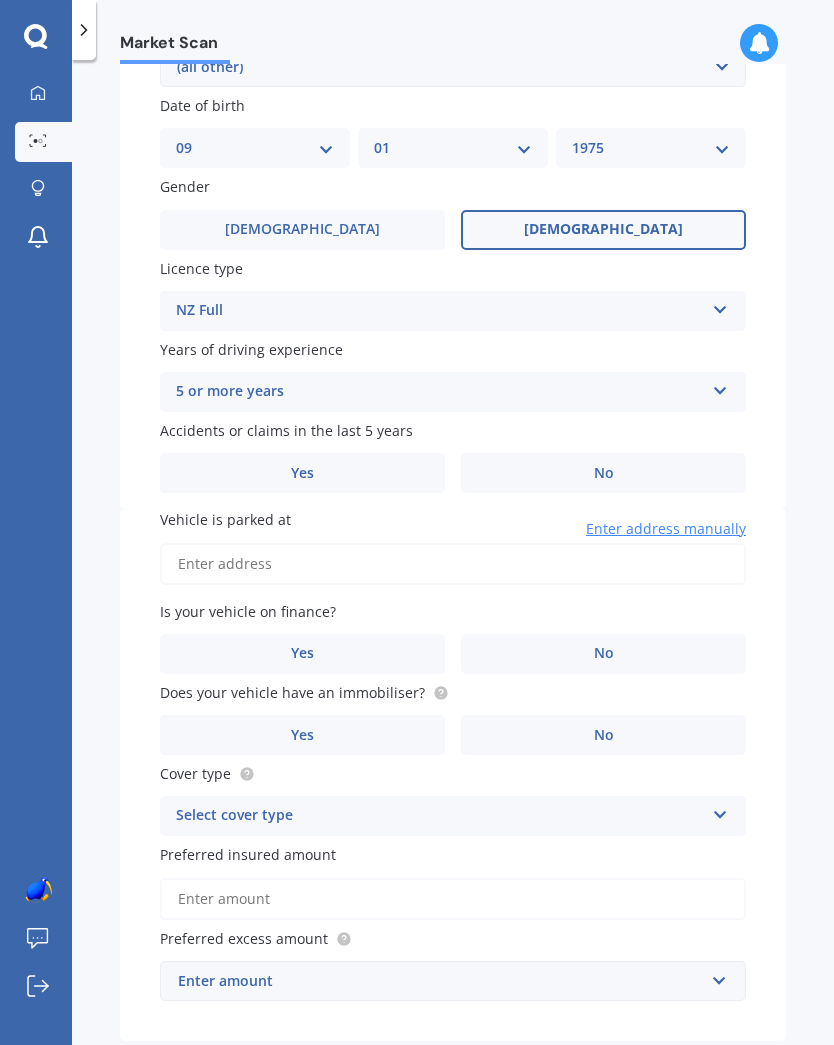 click on "No" at bounding box center [604, 473] 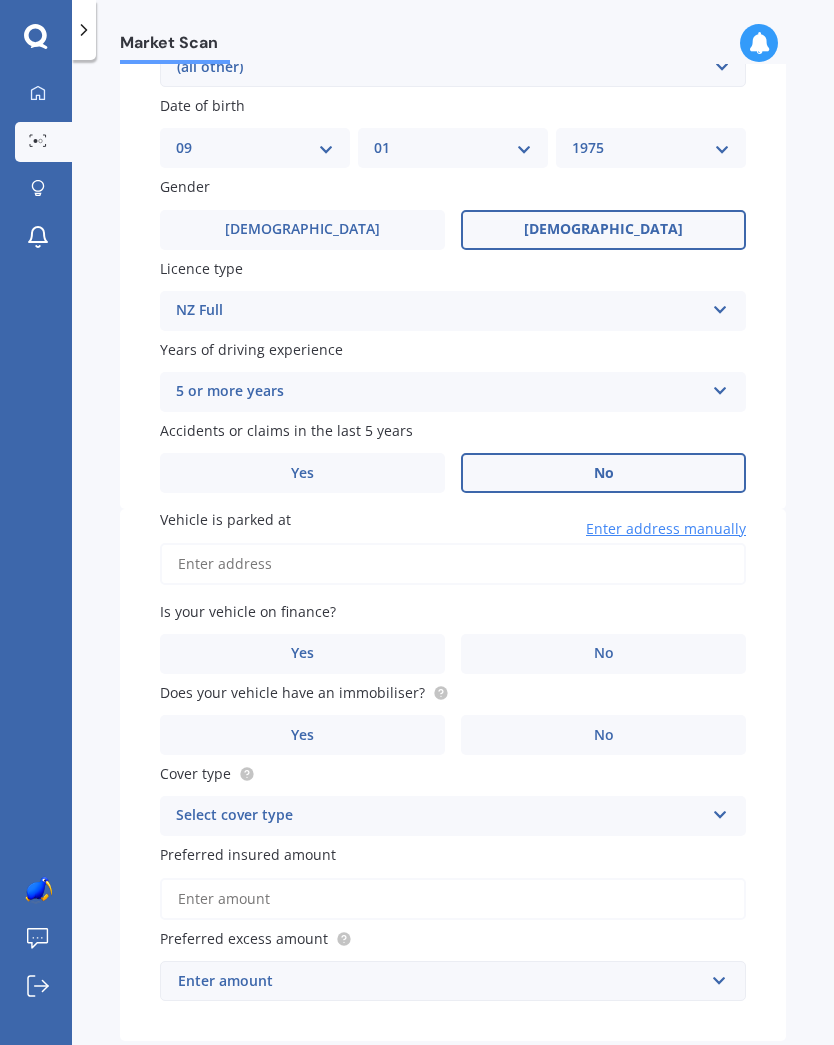 click on "Vehicle is parked at" at bounding box center [453, 564] 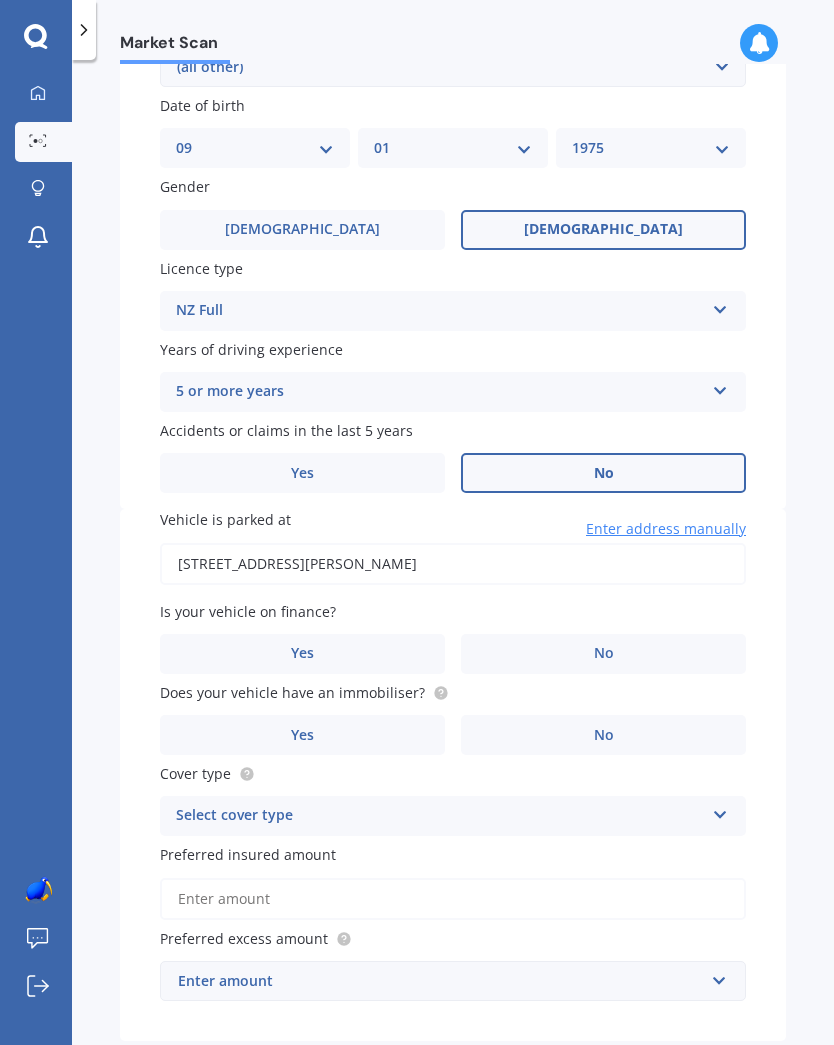type on "[STREET_ADDRESS][PERSON_NAME]" 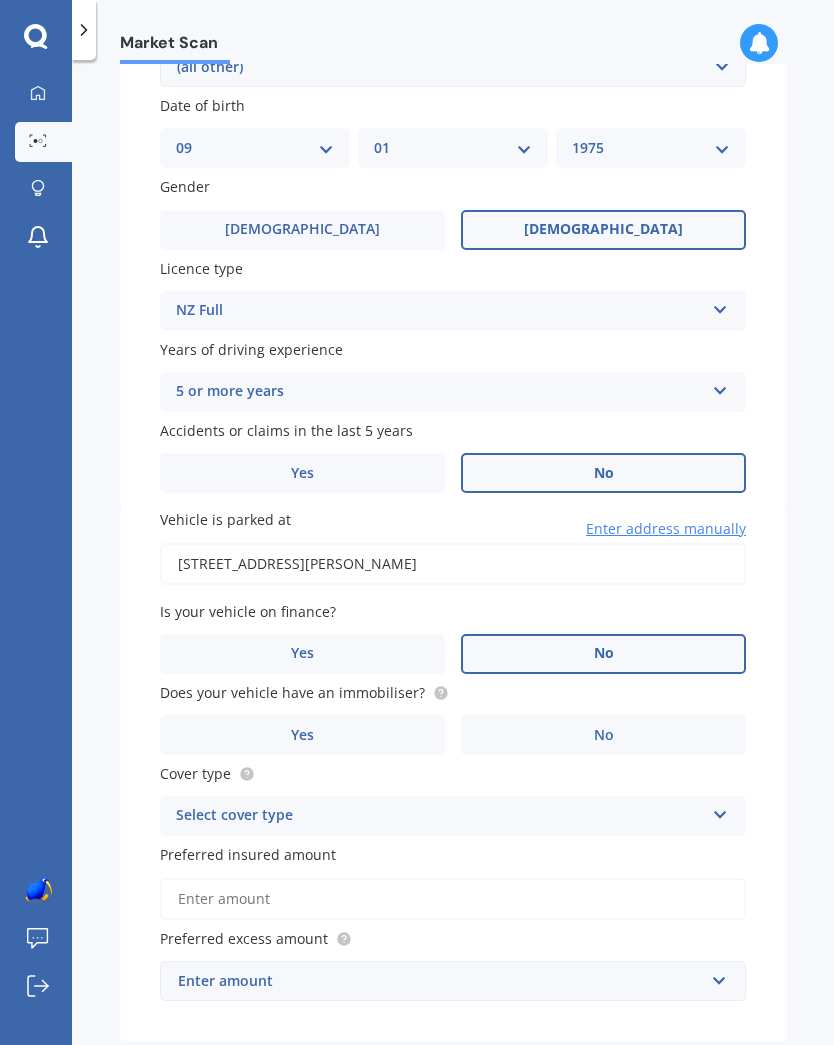 click on "No" at bounding box center [603, 735] 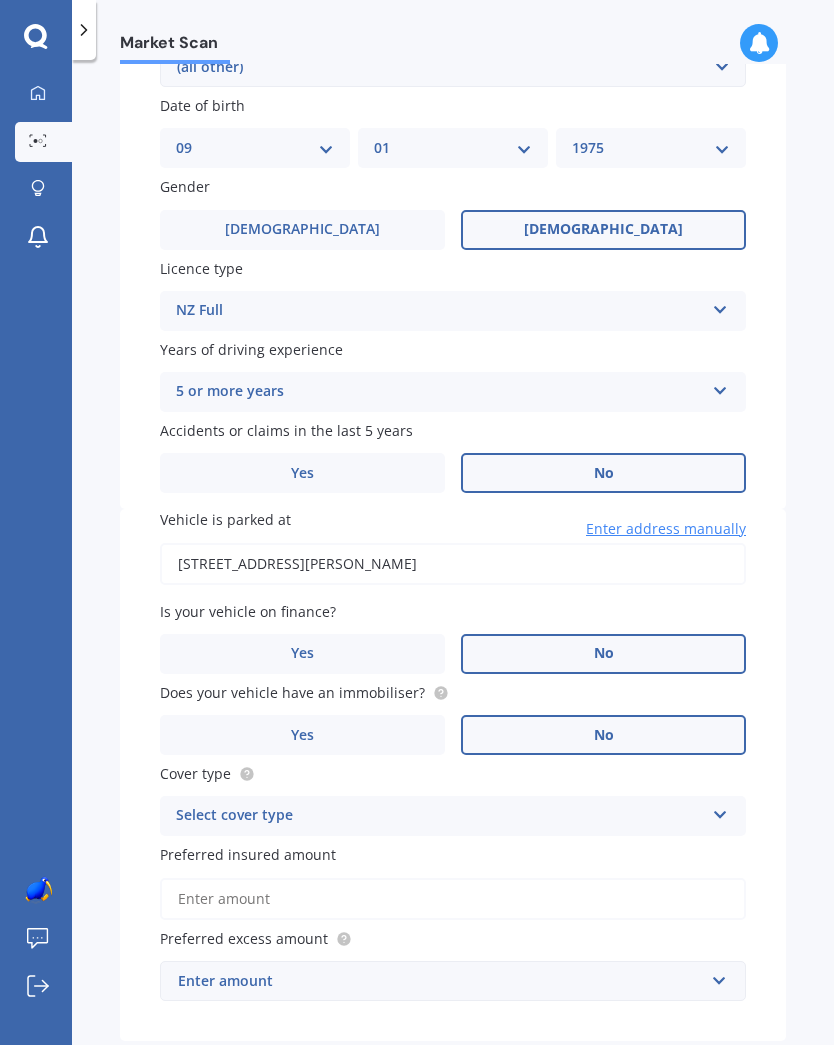 click on "Select cover type" at bounding box center (440, 816) 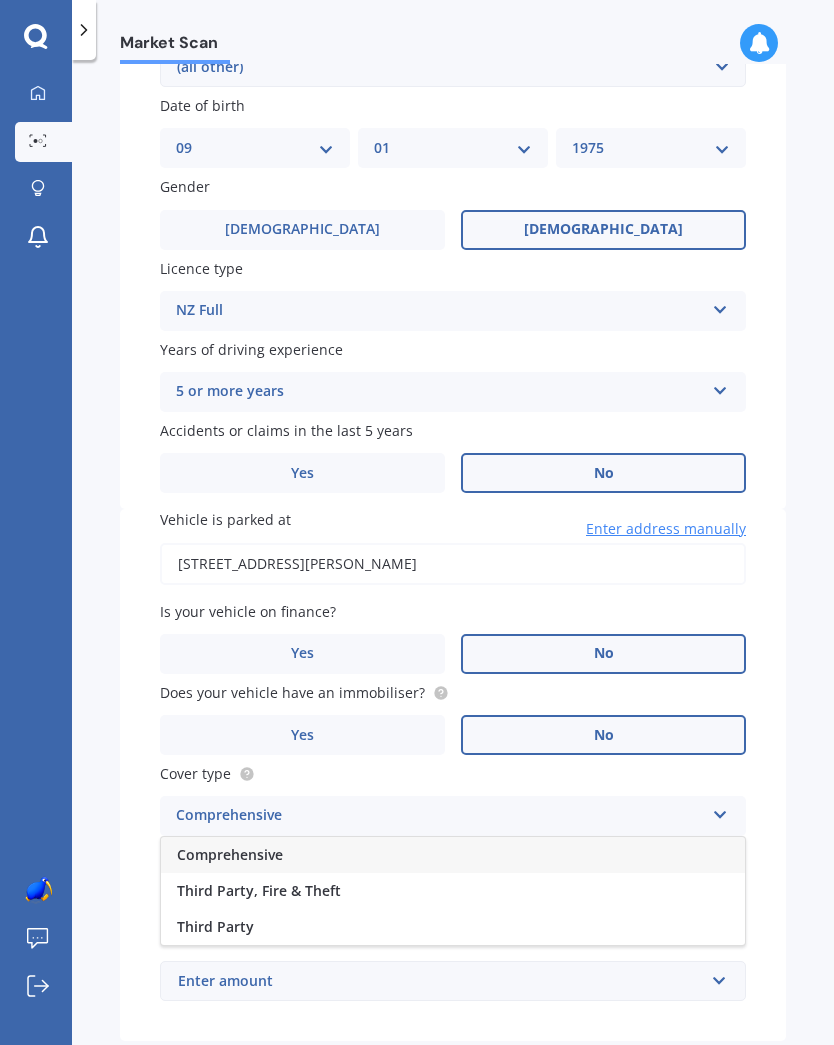 click on "Third Party, Fire & Theft" at bounding box center [259, 890] 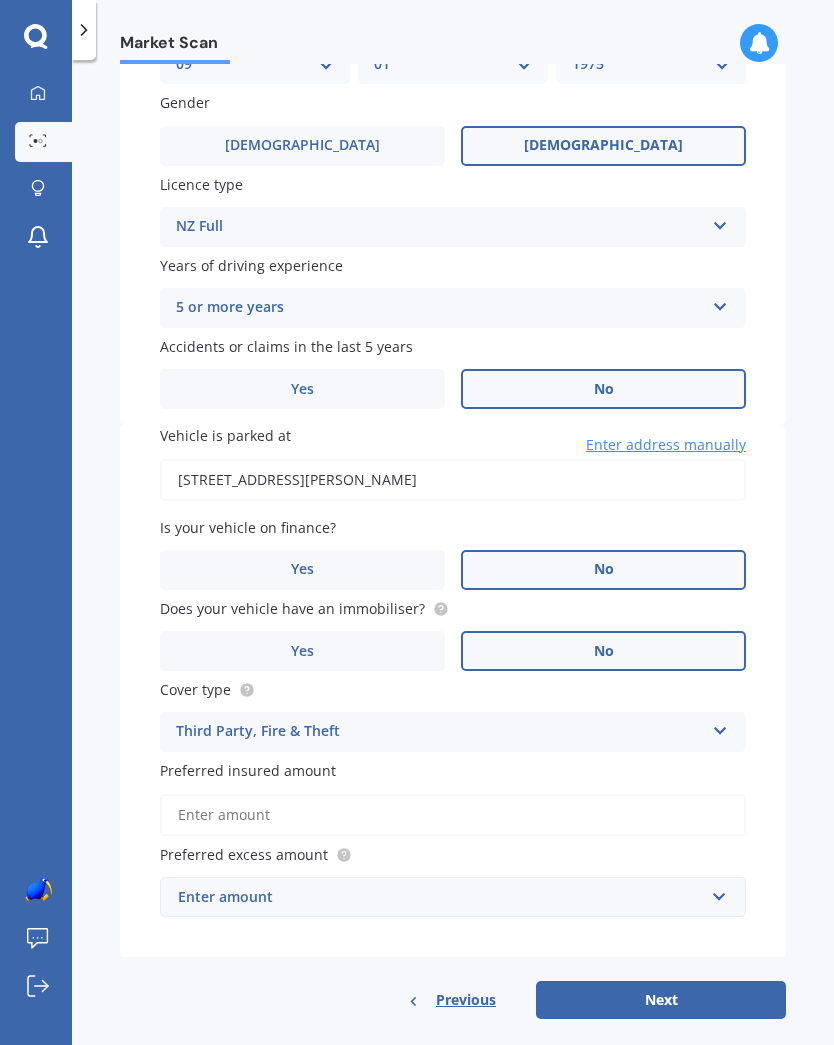 click on "Preferred insured amount" at bounding box center (453, 815) 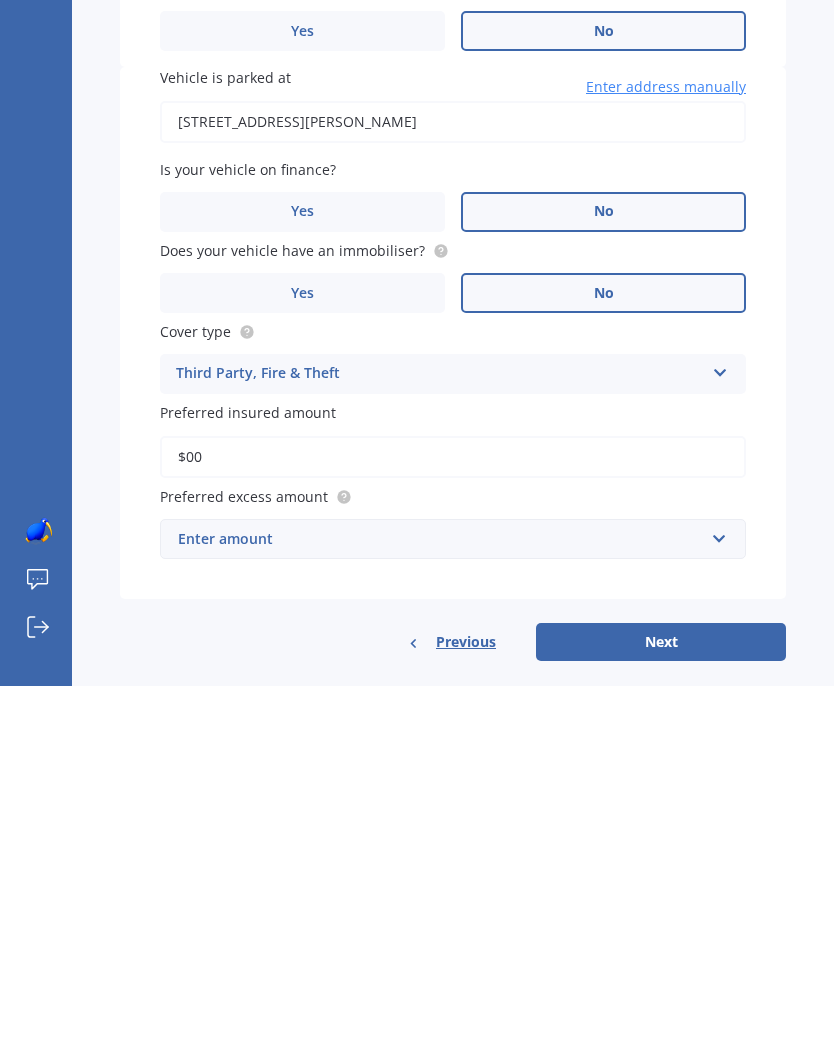 type on "$0" 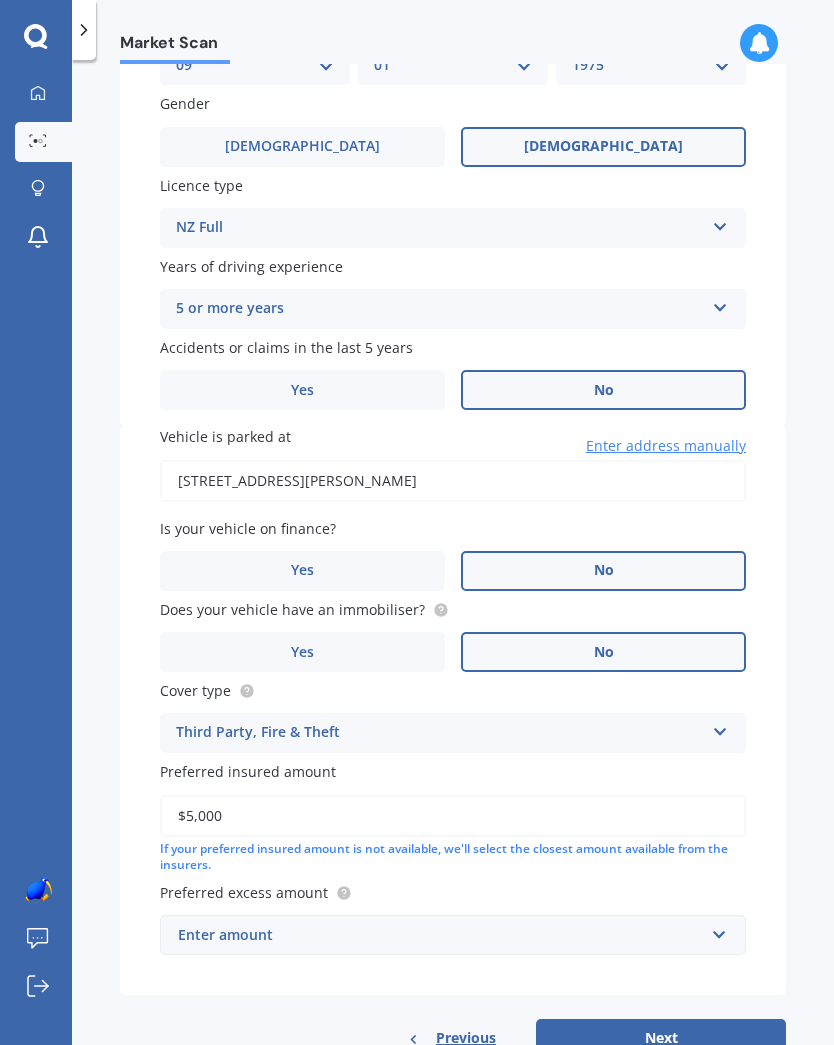 click on "$5,000" at bounding box center (453, 816) 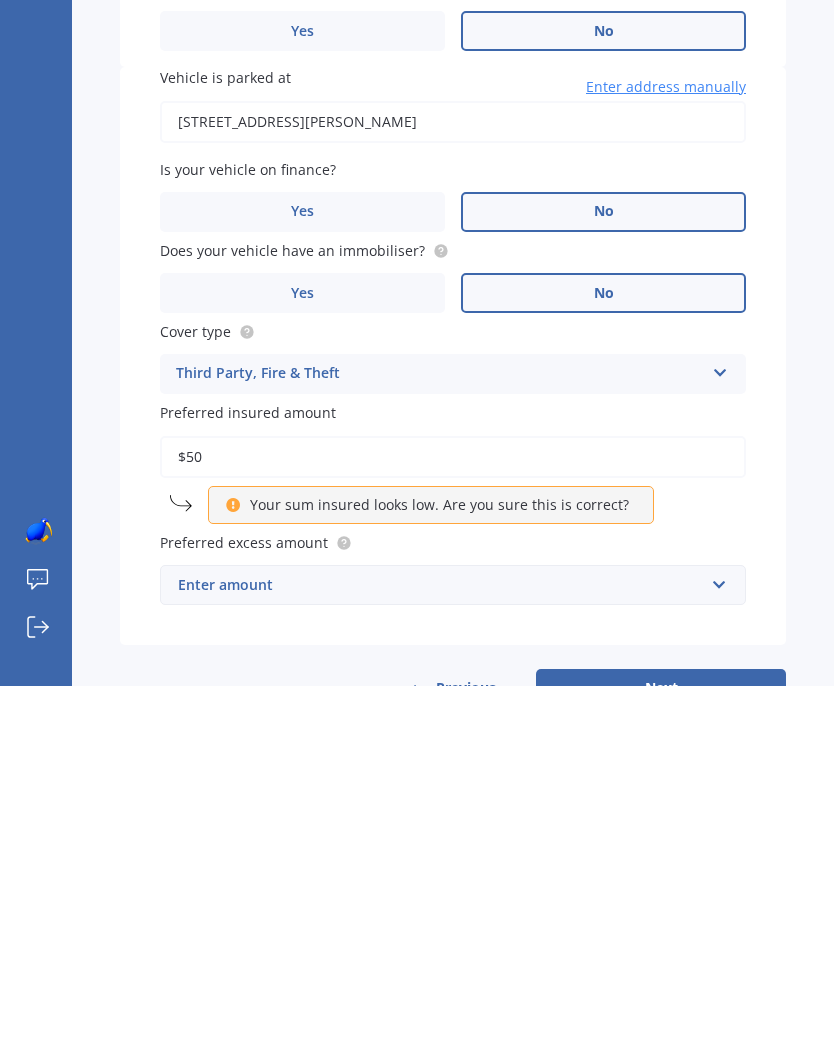 type on "$5" 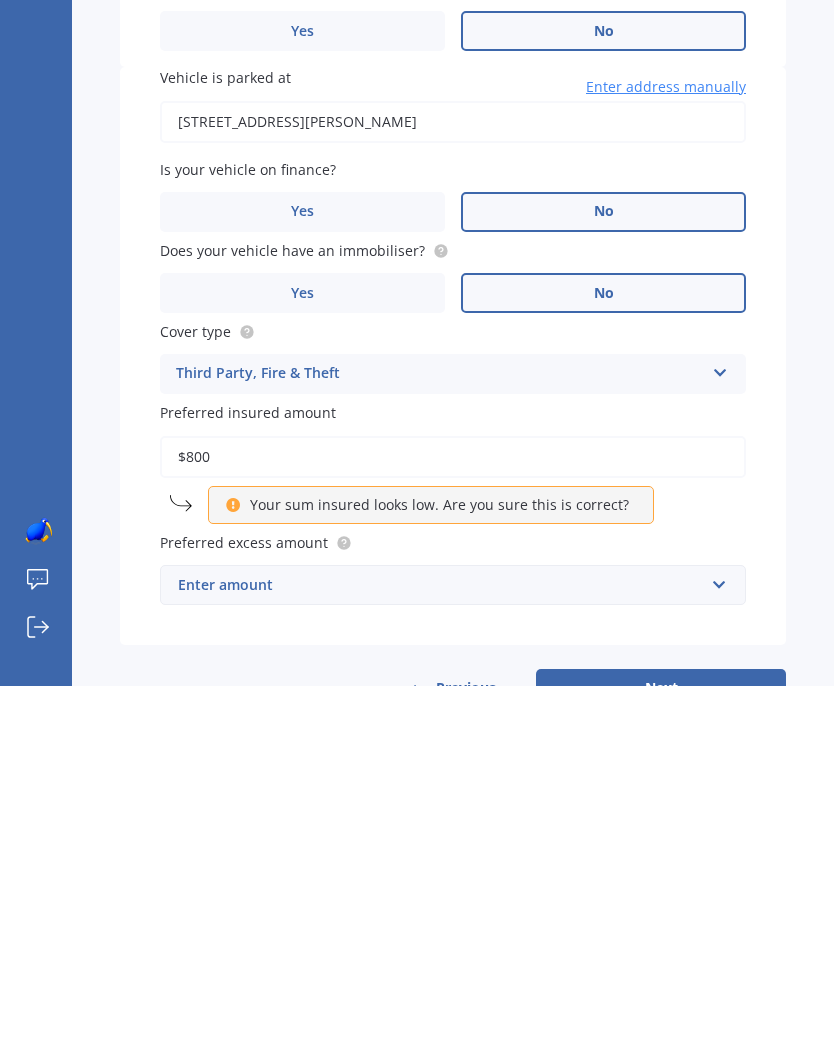 type on "$8,000" 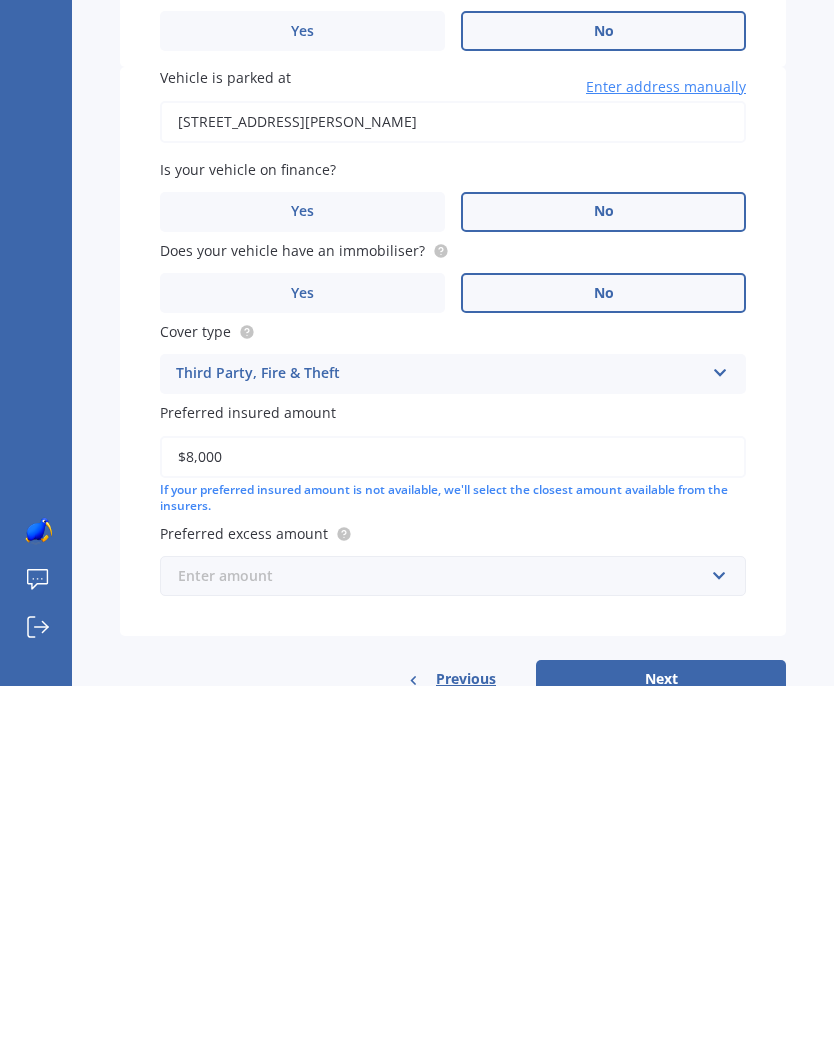 click at bounding box center [446, 935] 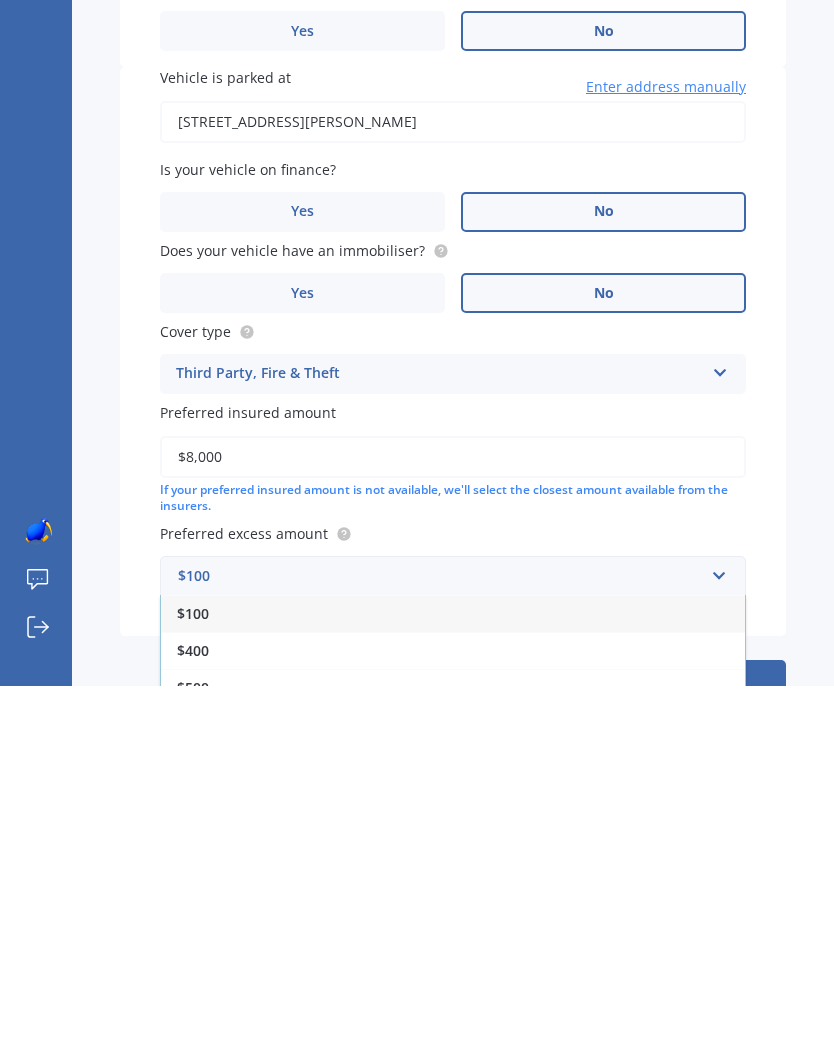 click on "$500" at bounding box center (453, 1046) 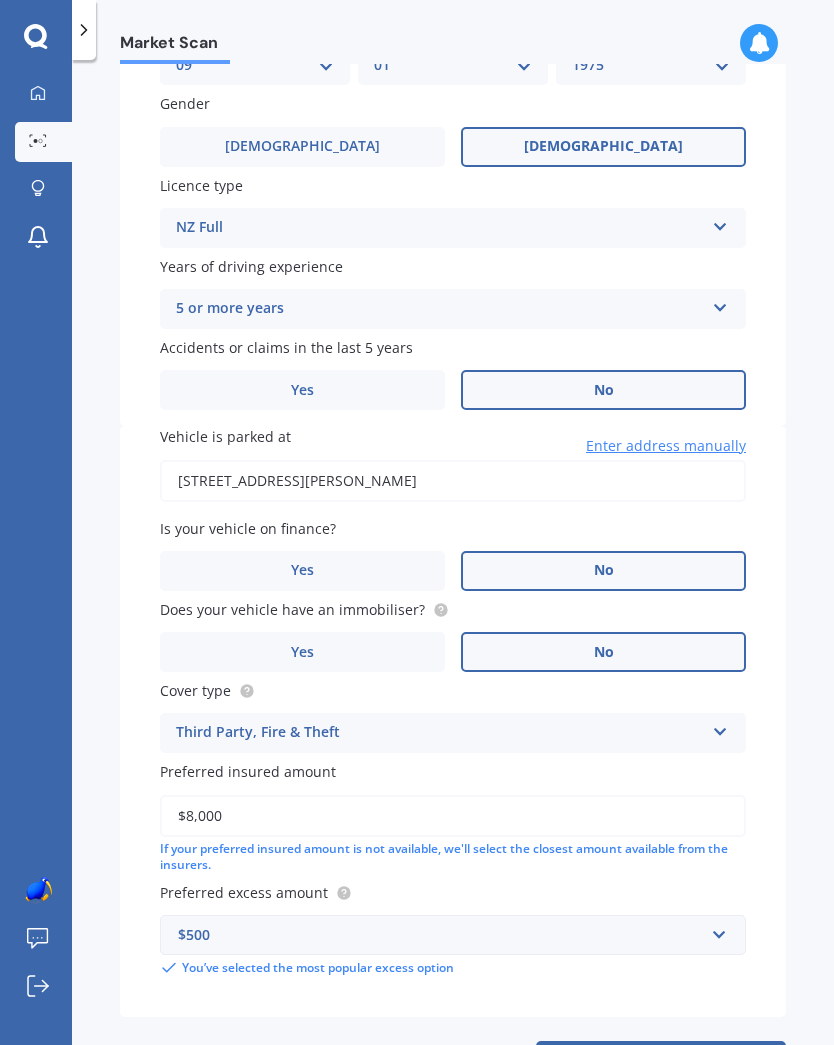 click on "Next" at bounding box center [661, 1060] 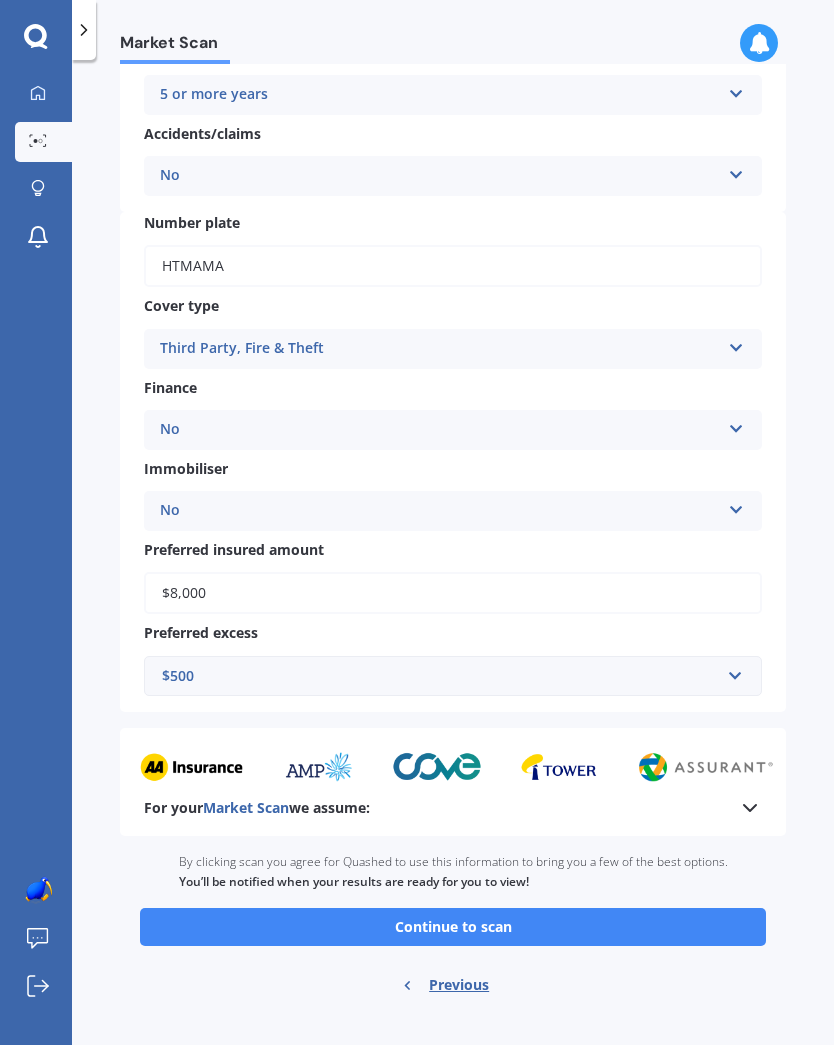 scroll, scrollTop: 490, scrollLeft: 0, axis: vertical 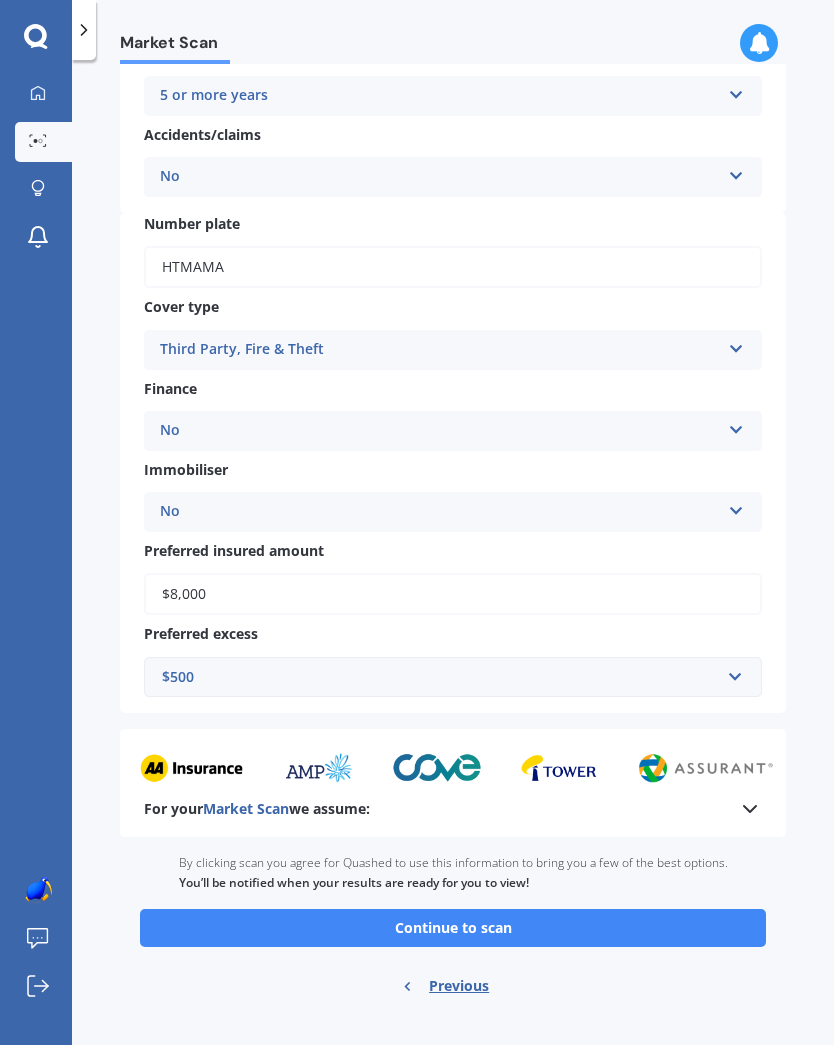 click at bounding box center (736, 345) 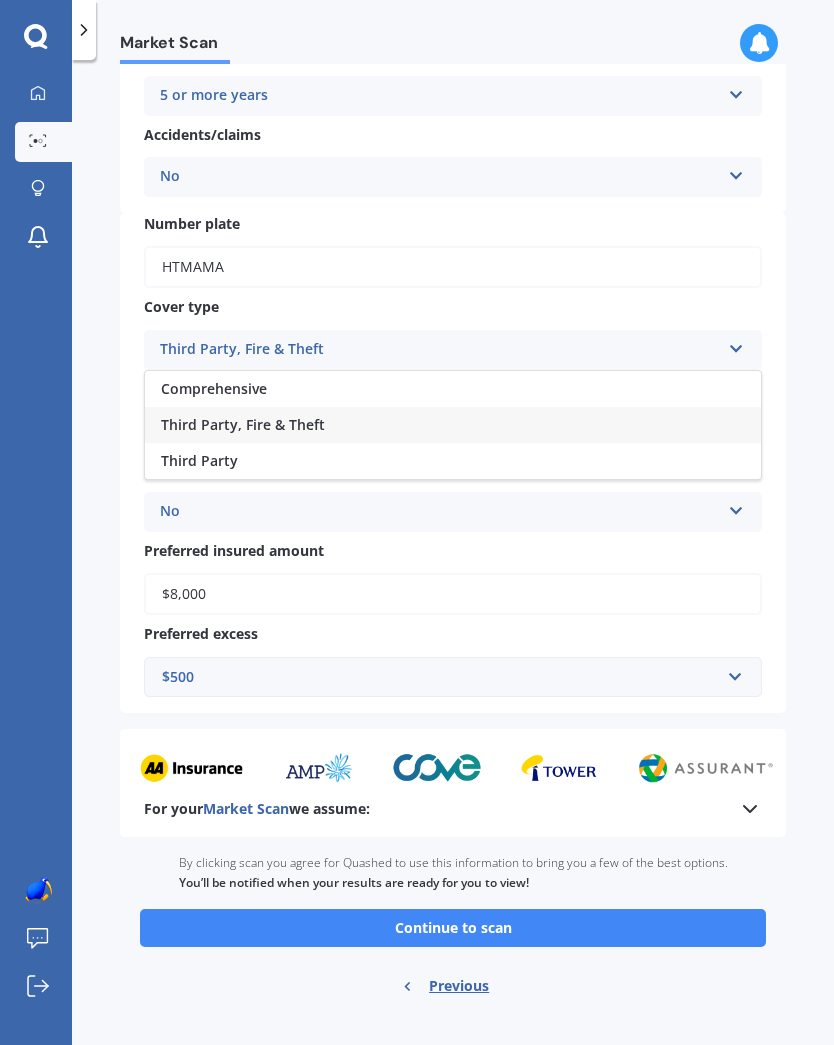 click on "Comprehensive" at bounding box center [214, 388] 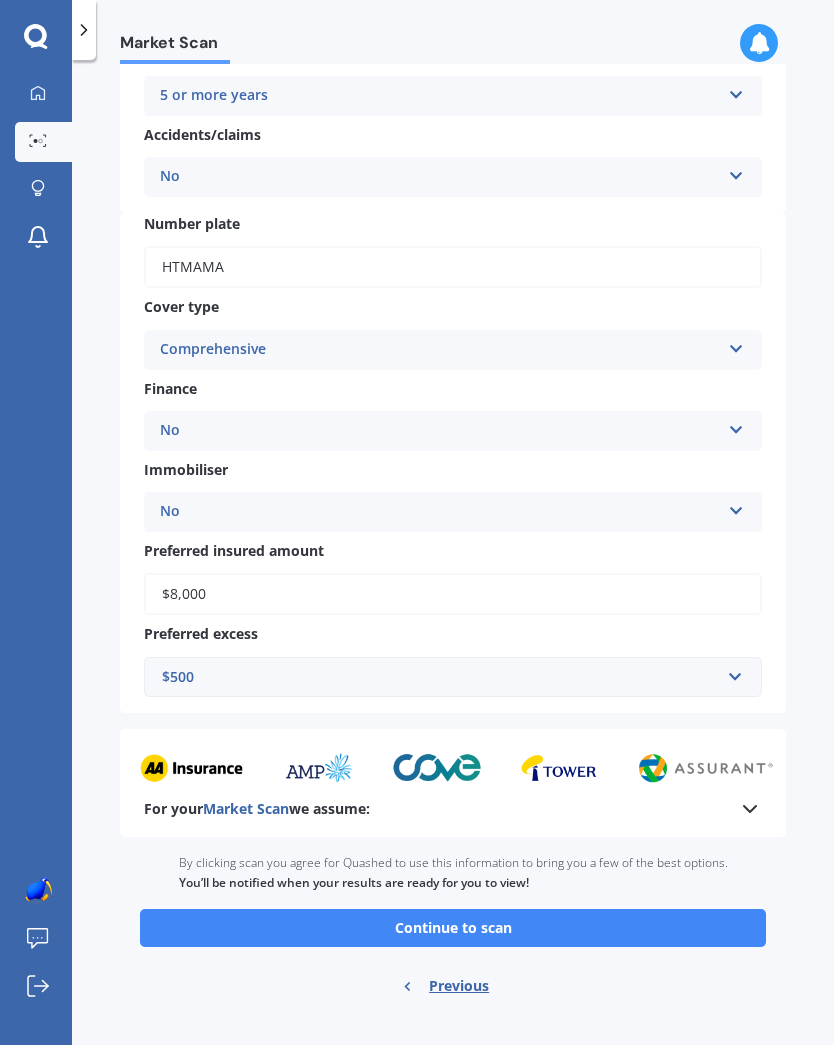 click on "Continue to scan" at bounding box center (453, 928) 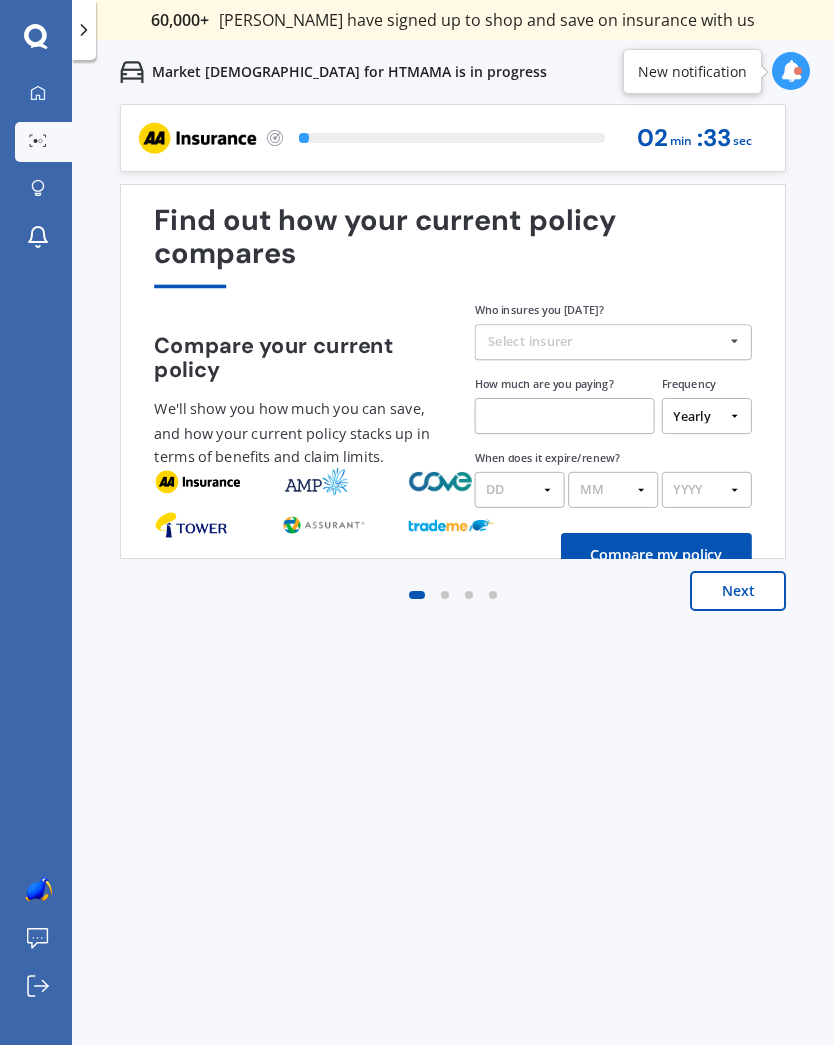 scroll, scrollTop: 0, scrollLeft: 0, axis: both 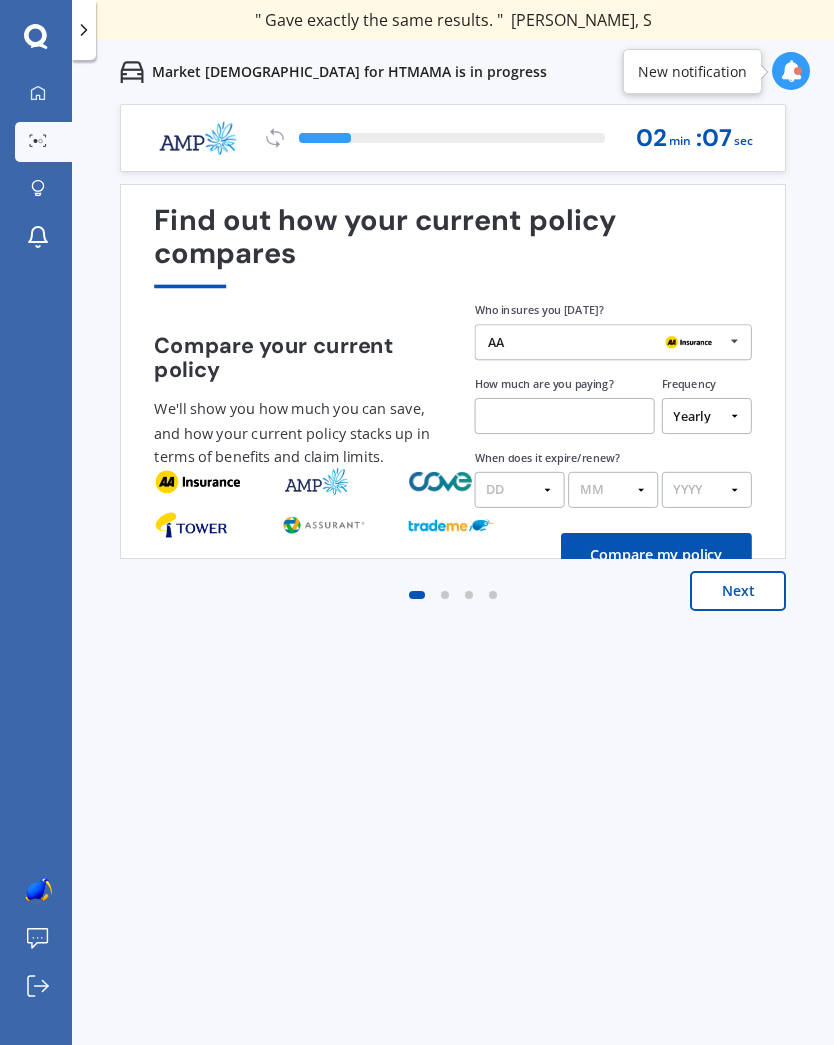 click at bounding box center (735, 341) 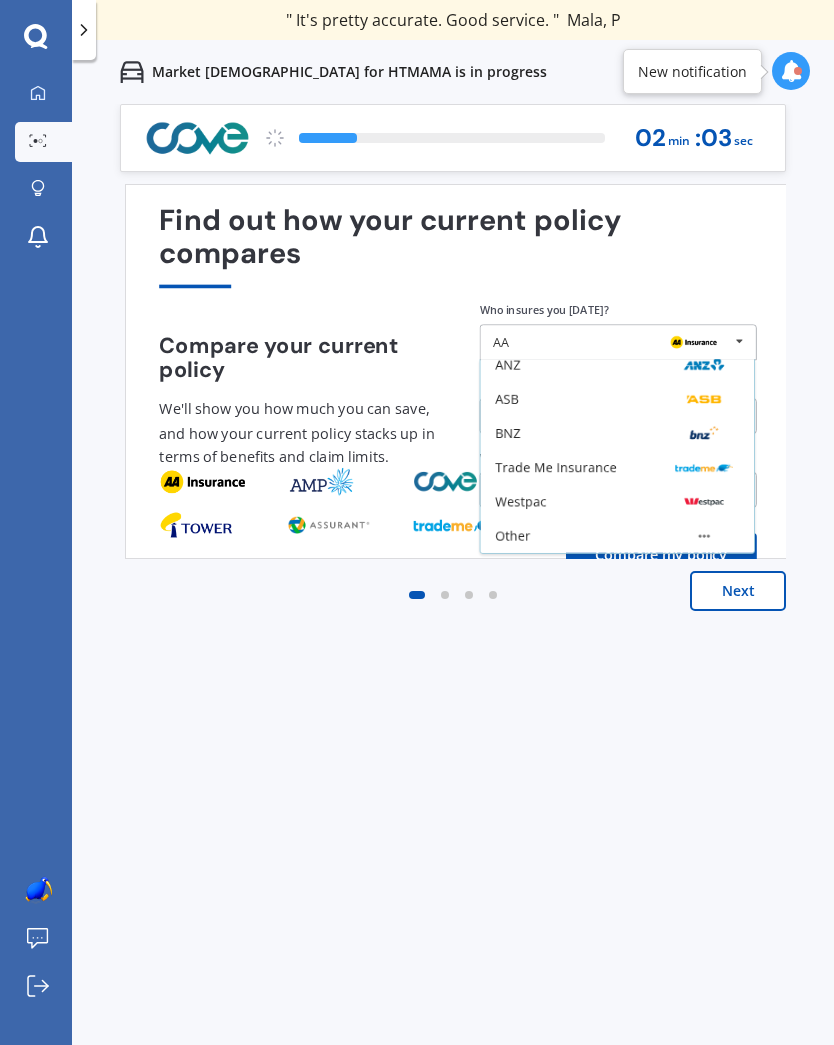 scroll, scrollTop: 203, scrollLeft: 0, axis: vertical 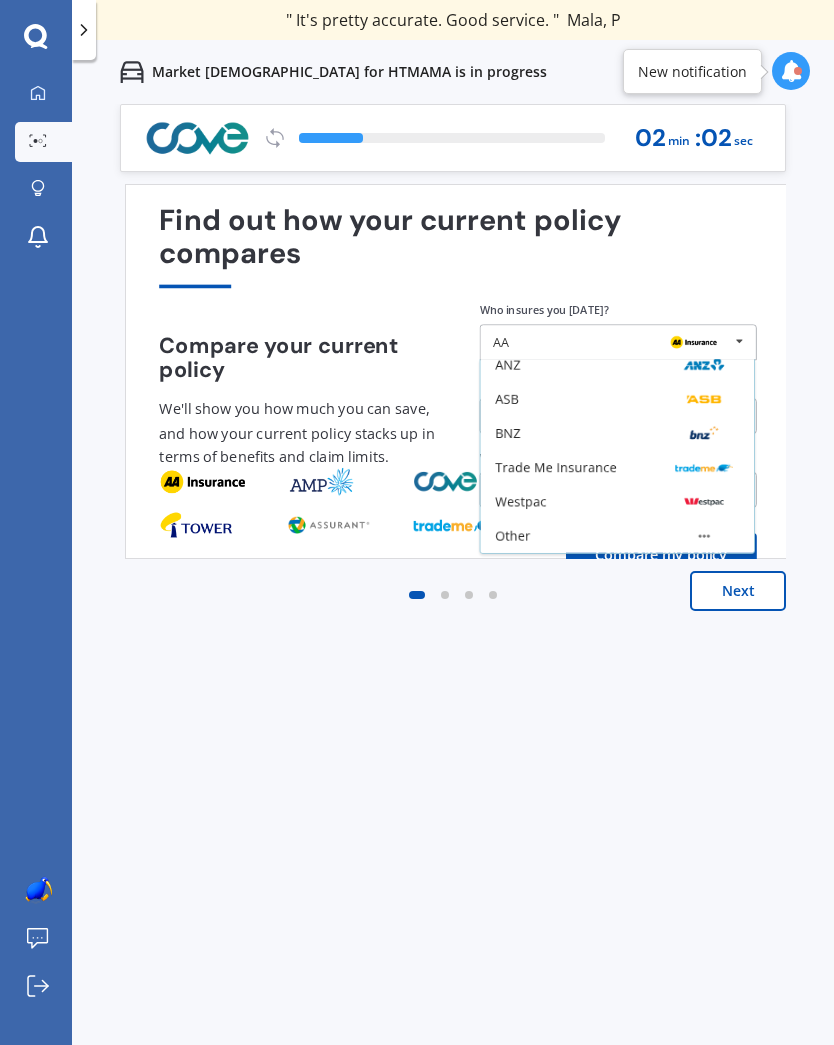 click on "Other" at bounding box center [617, 536] 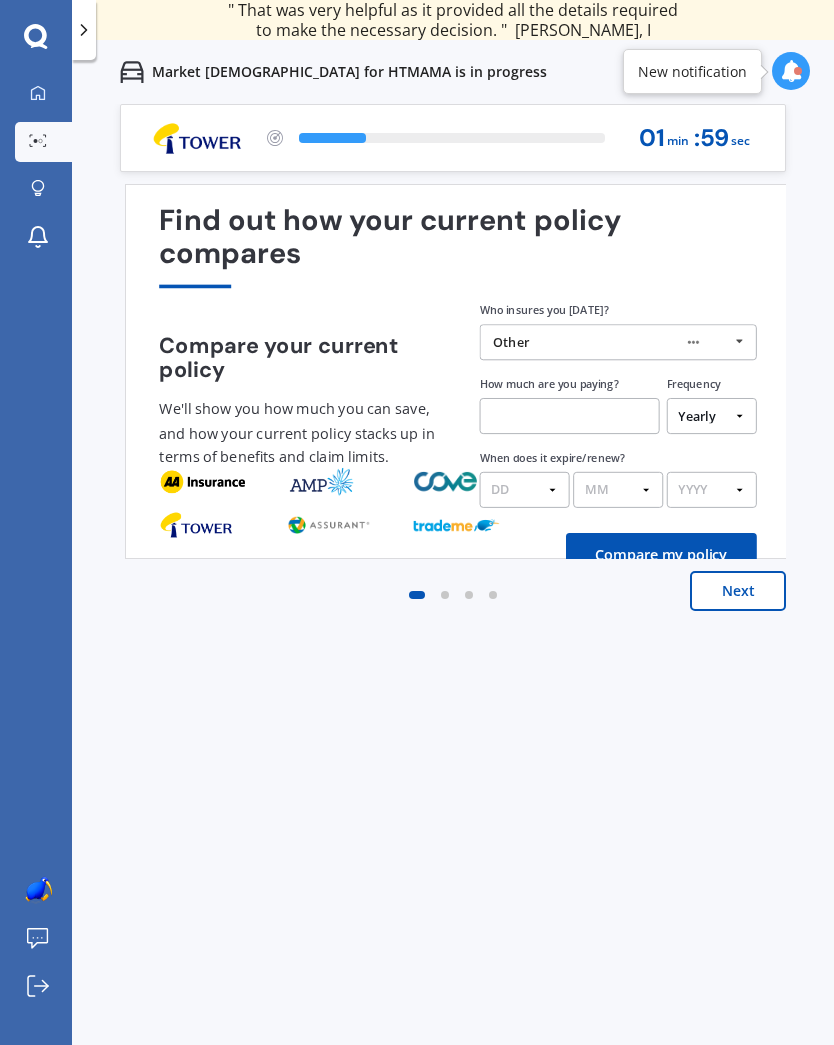 click at bounding box center (570, 416) 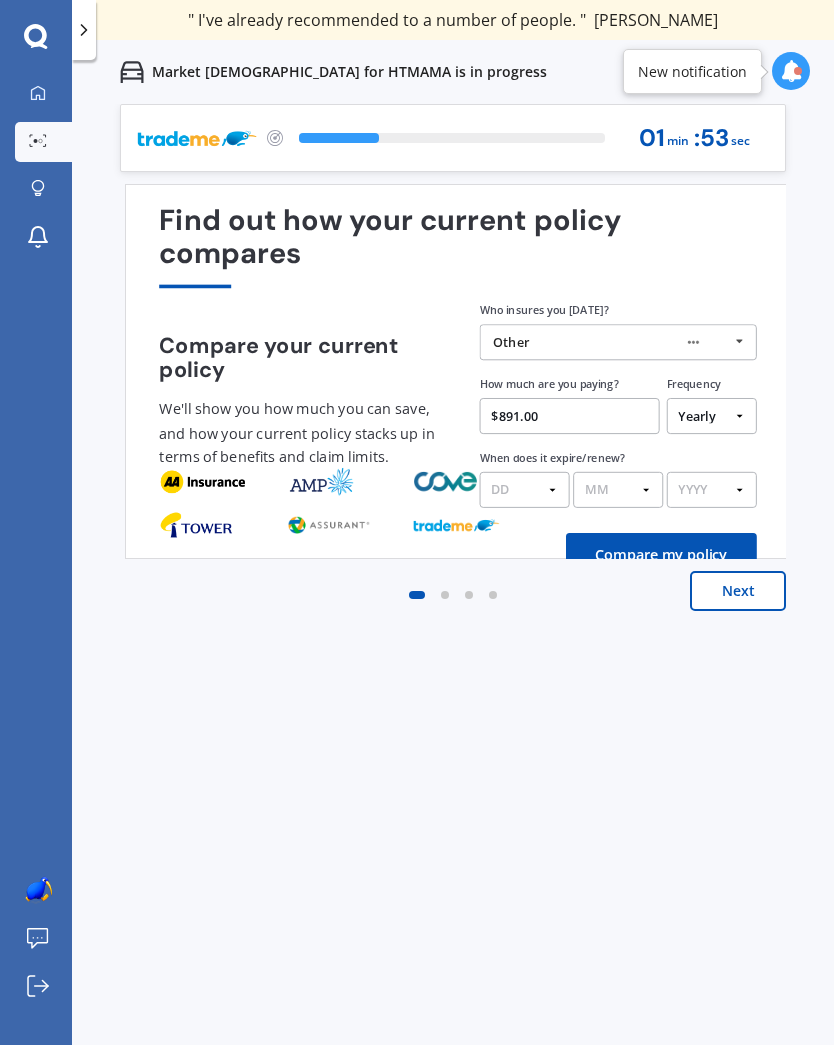 type on "$891.00" 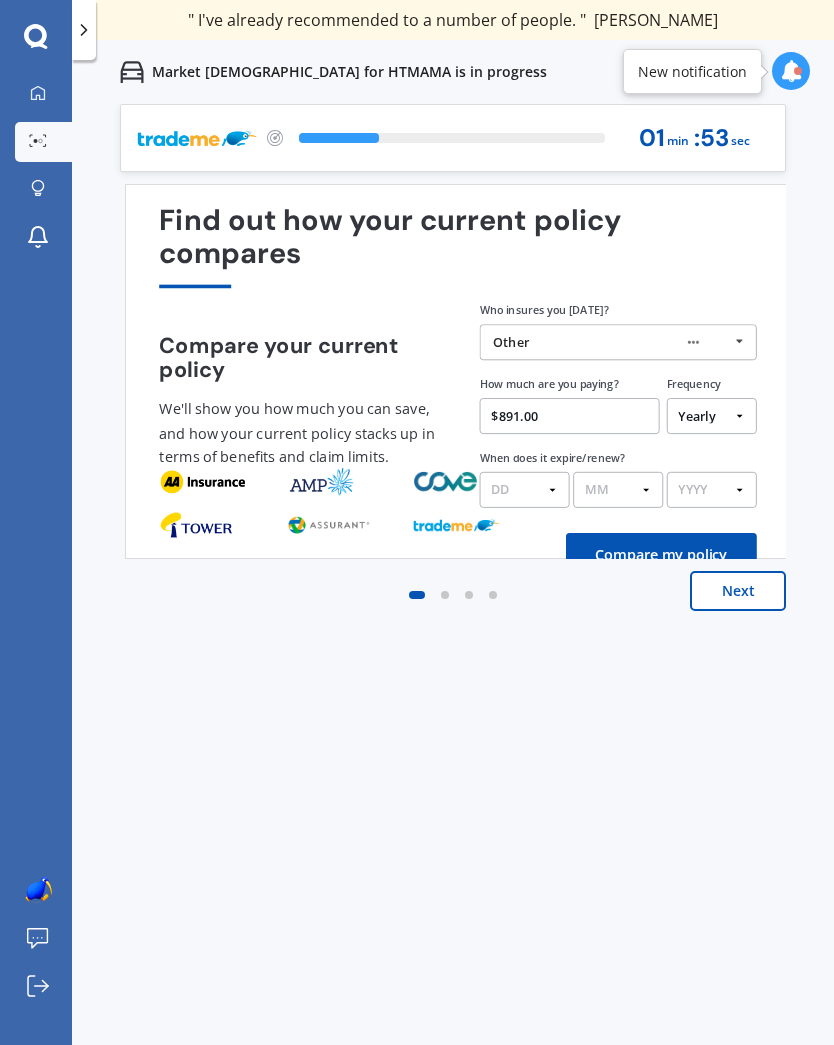 click on "DD 01 02 03 04 05 06 07 08 09 10 11 12 13 14 15 16 17 18 19 20 21 22 23 24 25 26 27 28 29 30 31" at bounding box center [525, 490] 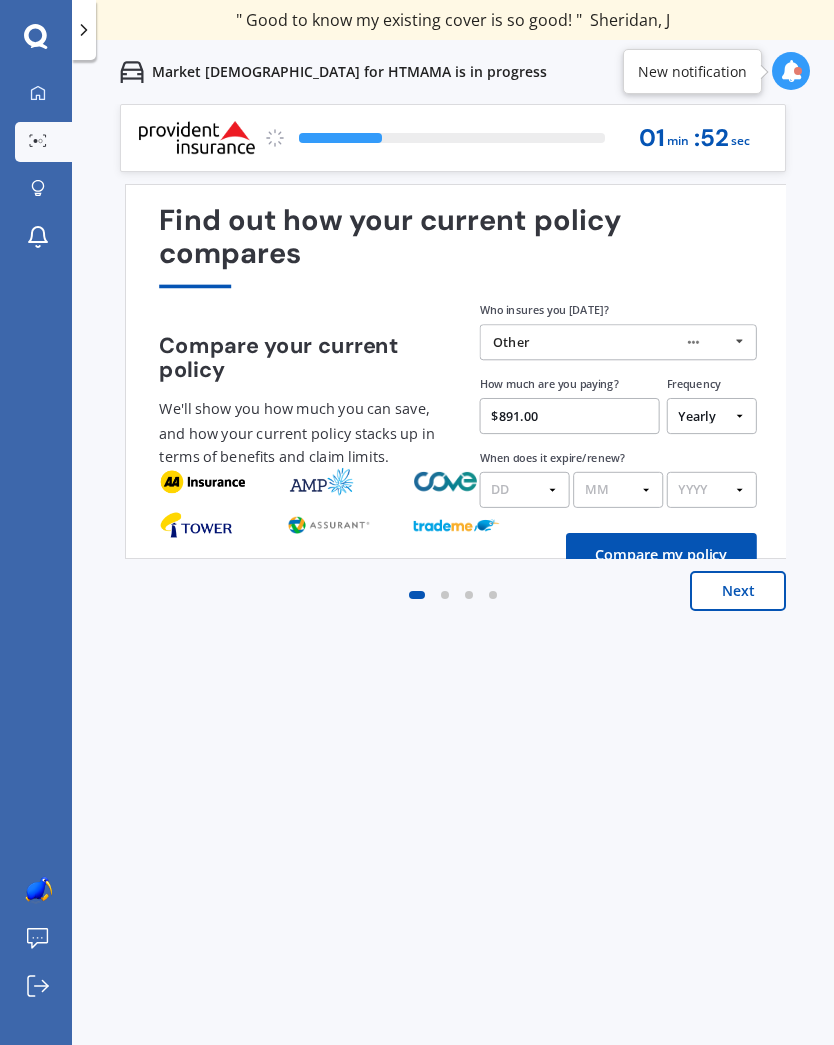 select on "01" 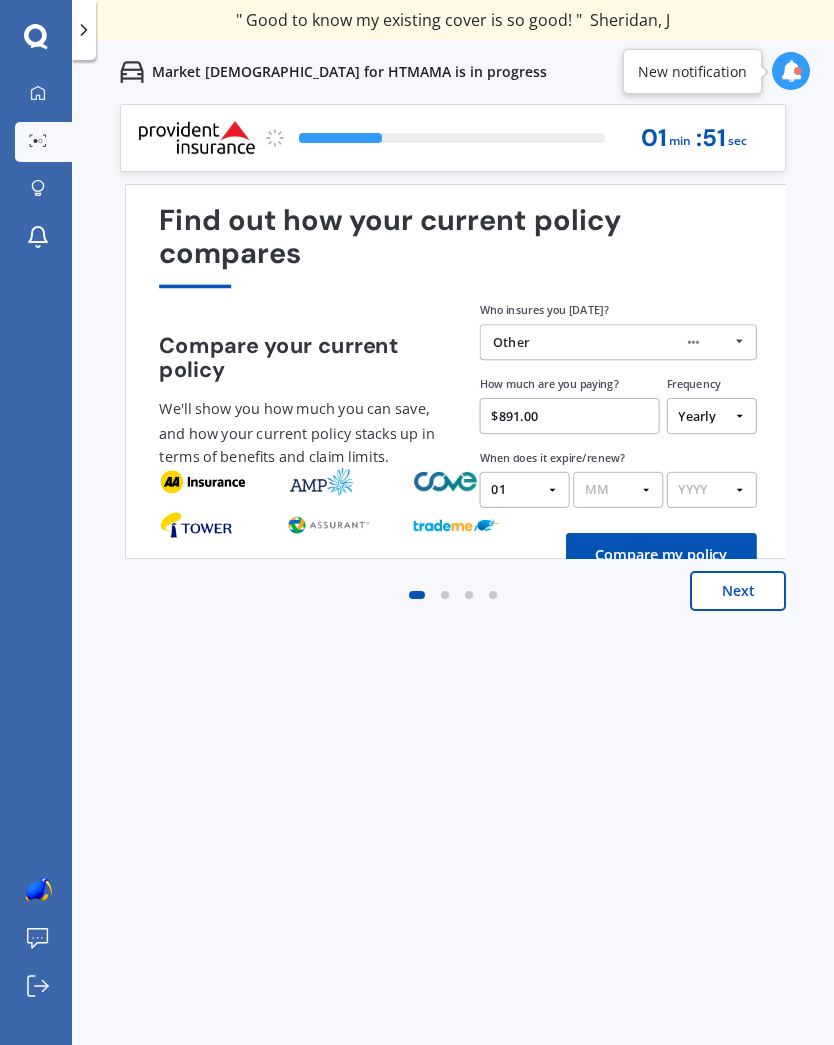 click on "MM 01 02 03 04 05 06 07 08 09 10 11 12" at bounding box center [618, 490] 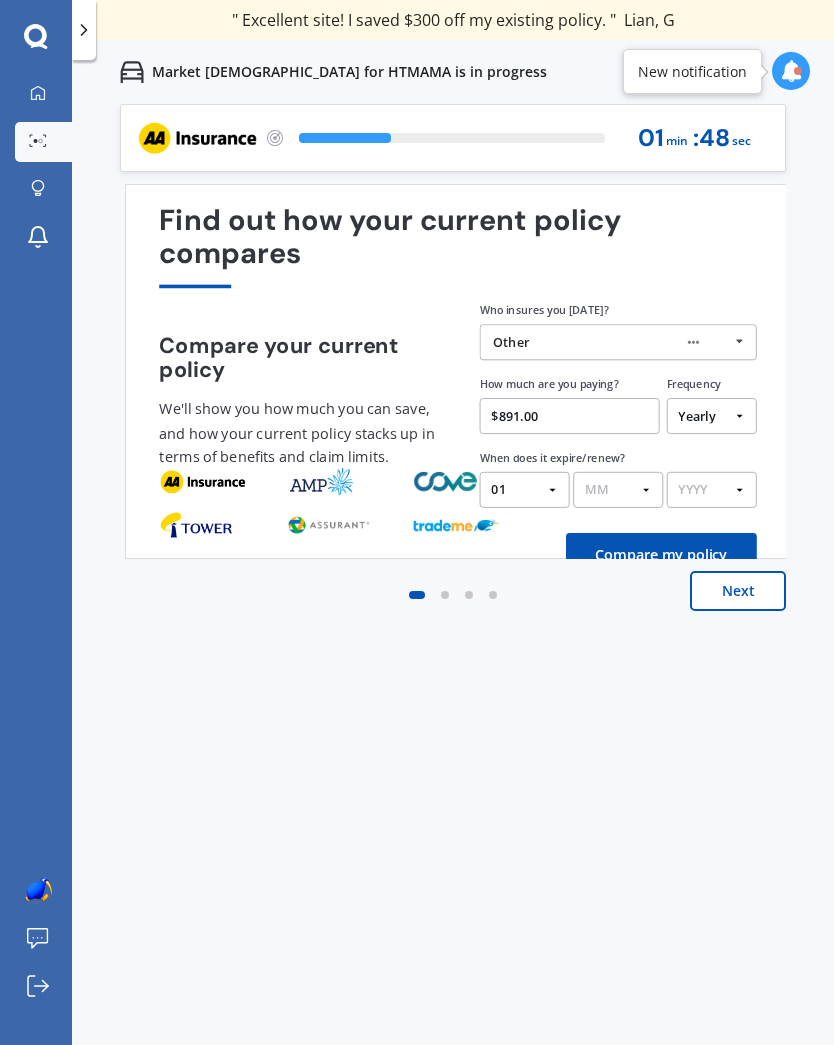 select on "06" 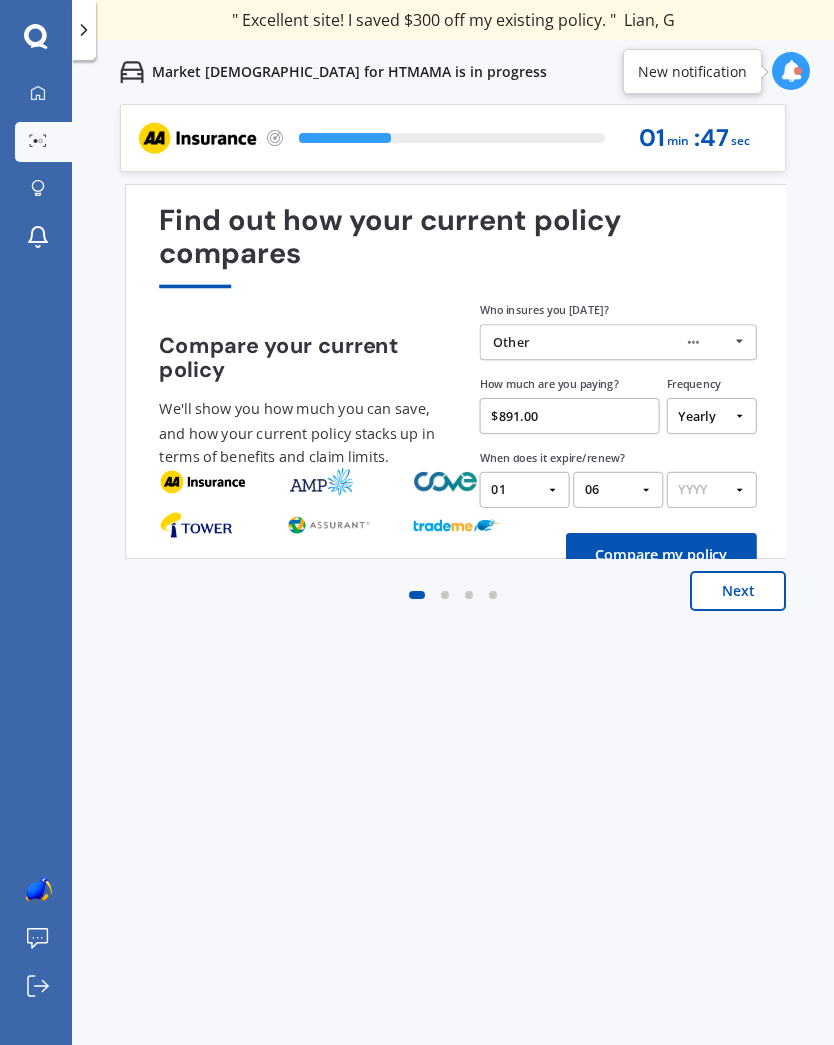 click on "YYYY 2026 2025 2024" at bounding box center [712, 490] 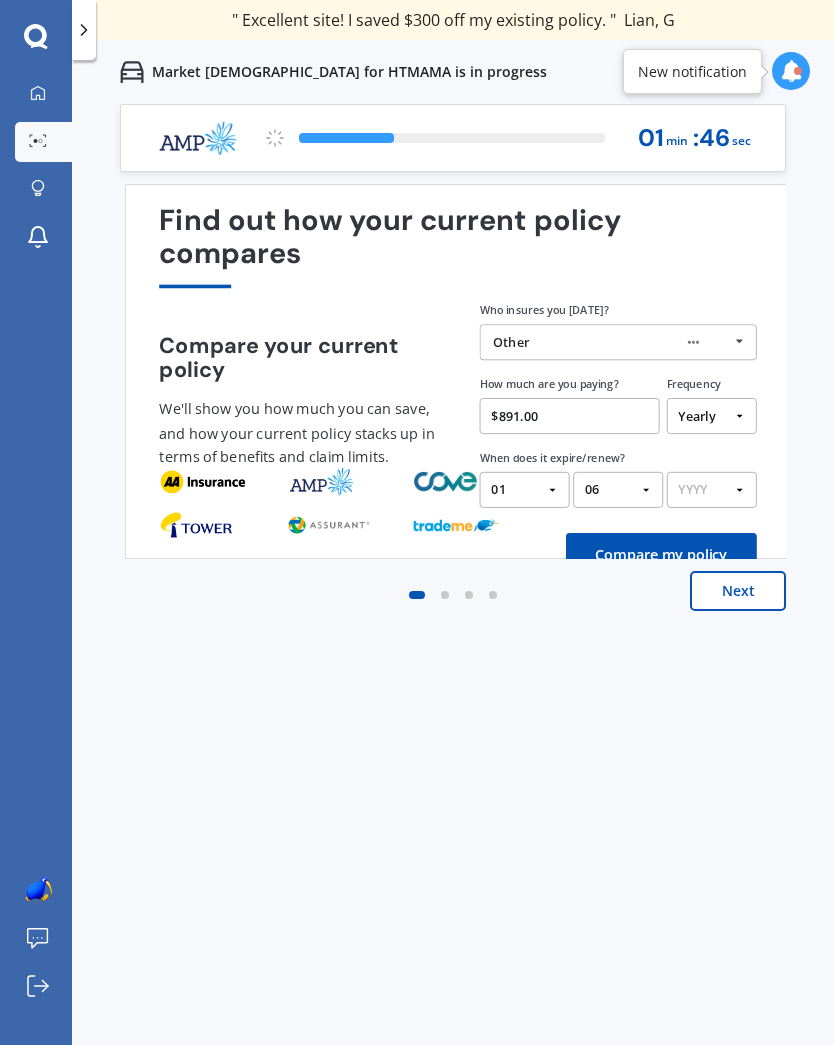 select on "2026" 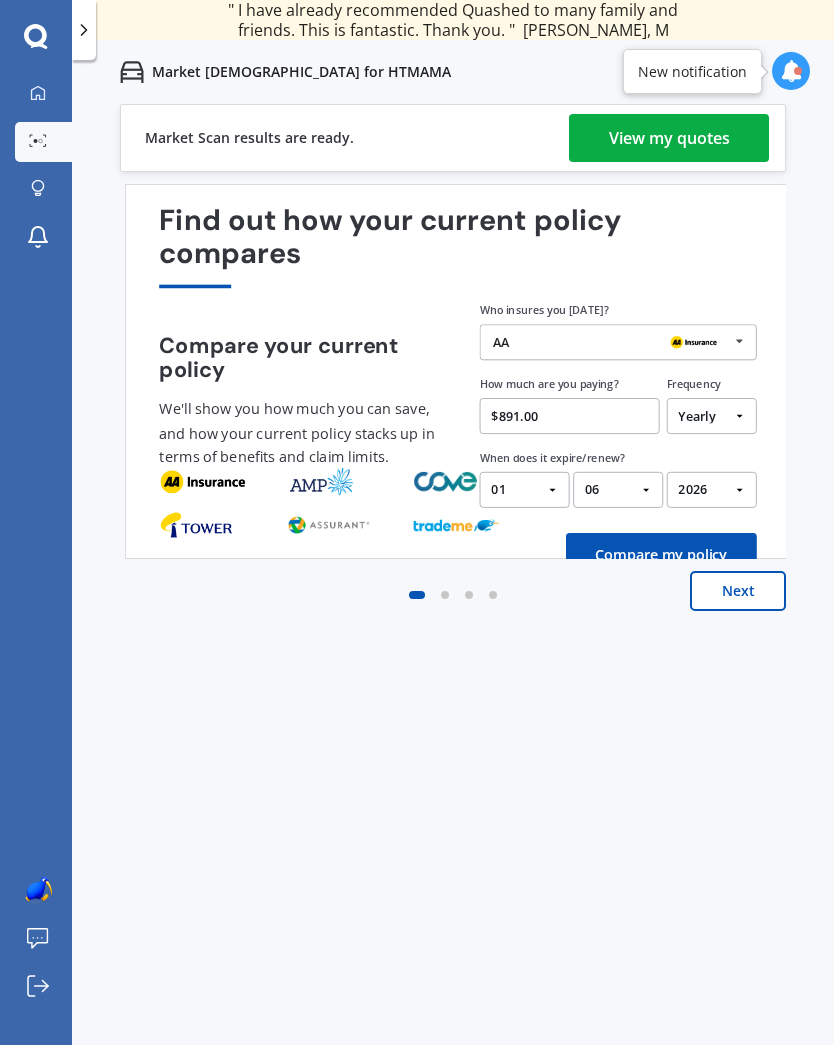 click at bounding box center [791, 71] 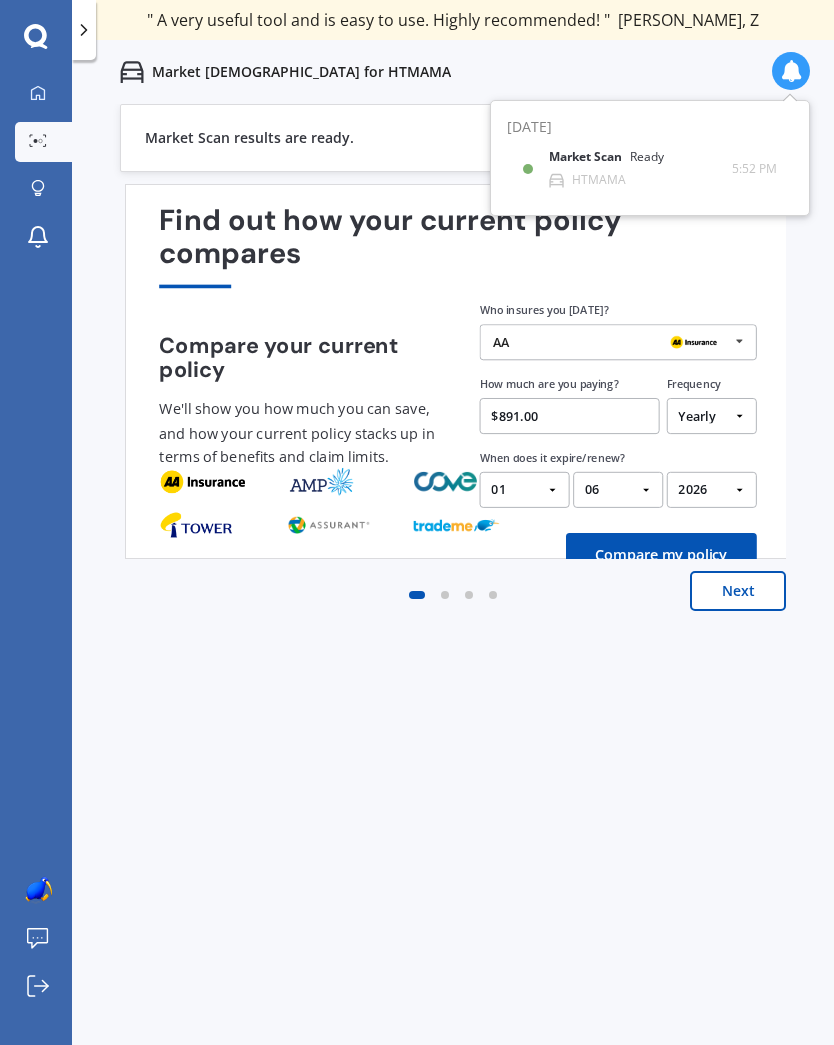 click at bounding box center [791, 71] 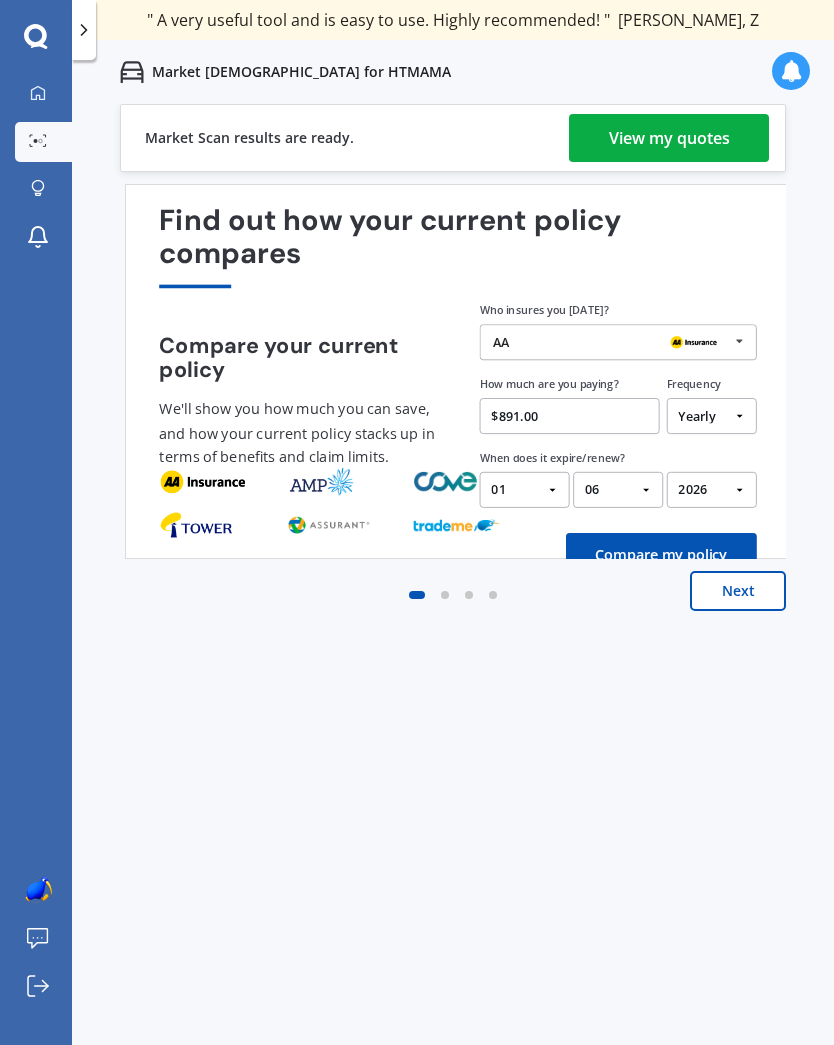 click on "View my quotes" at bounding box center (669, 138) 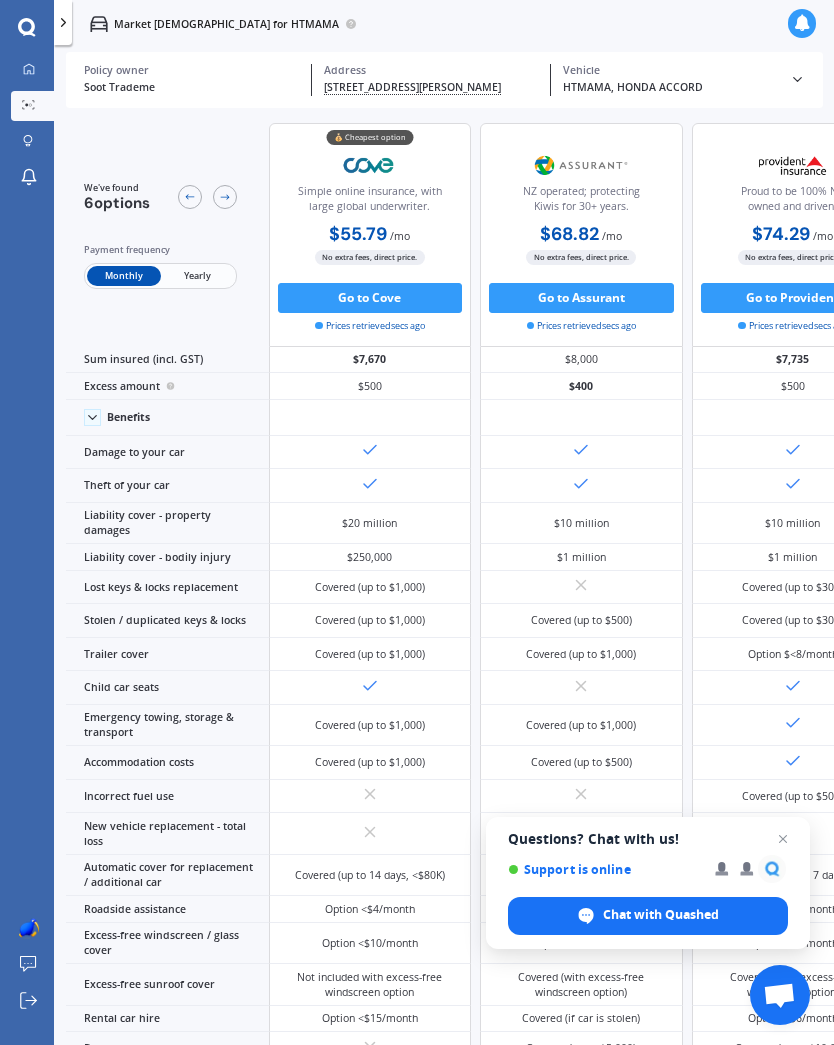 click at bounding box center [783, 839] 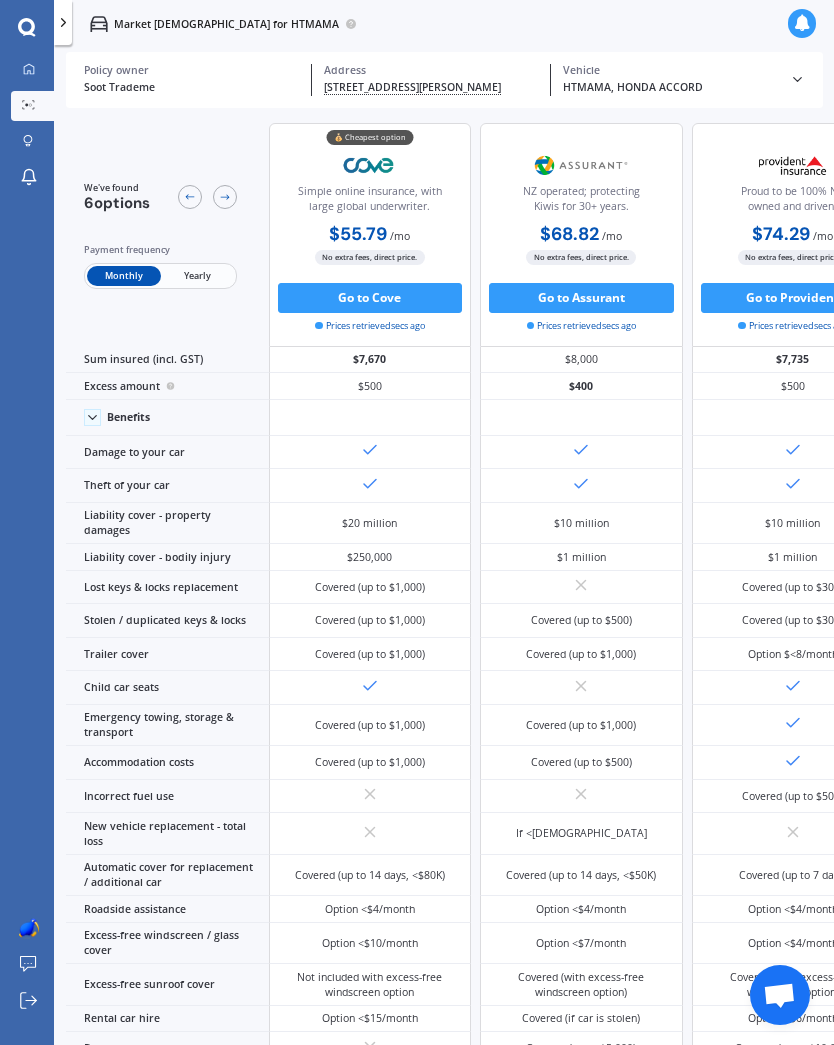 scroll, scrollTop: 0, scrollLeft: 0, axis: both 